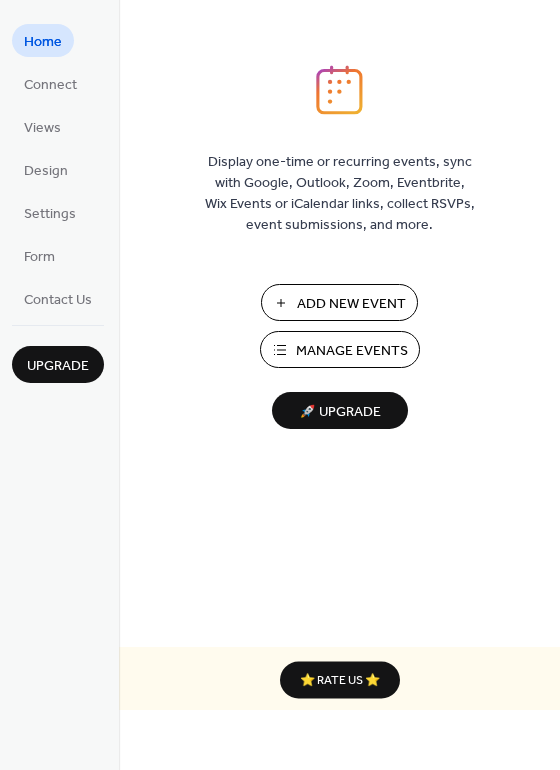 scroll, scrollTop: 0, scrollLeft: 0, axis: both 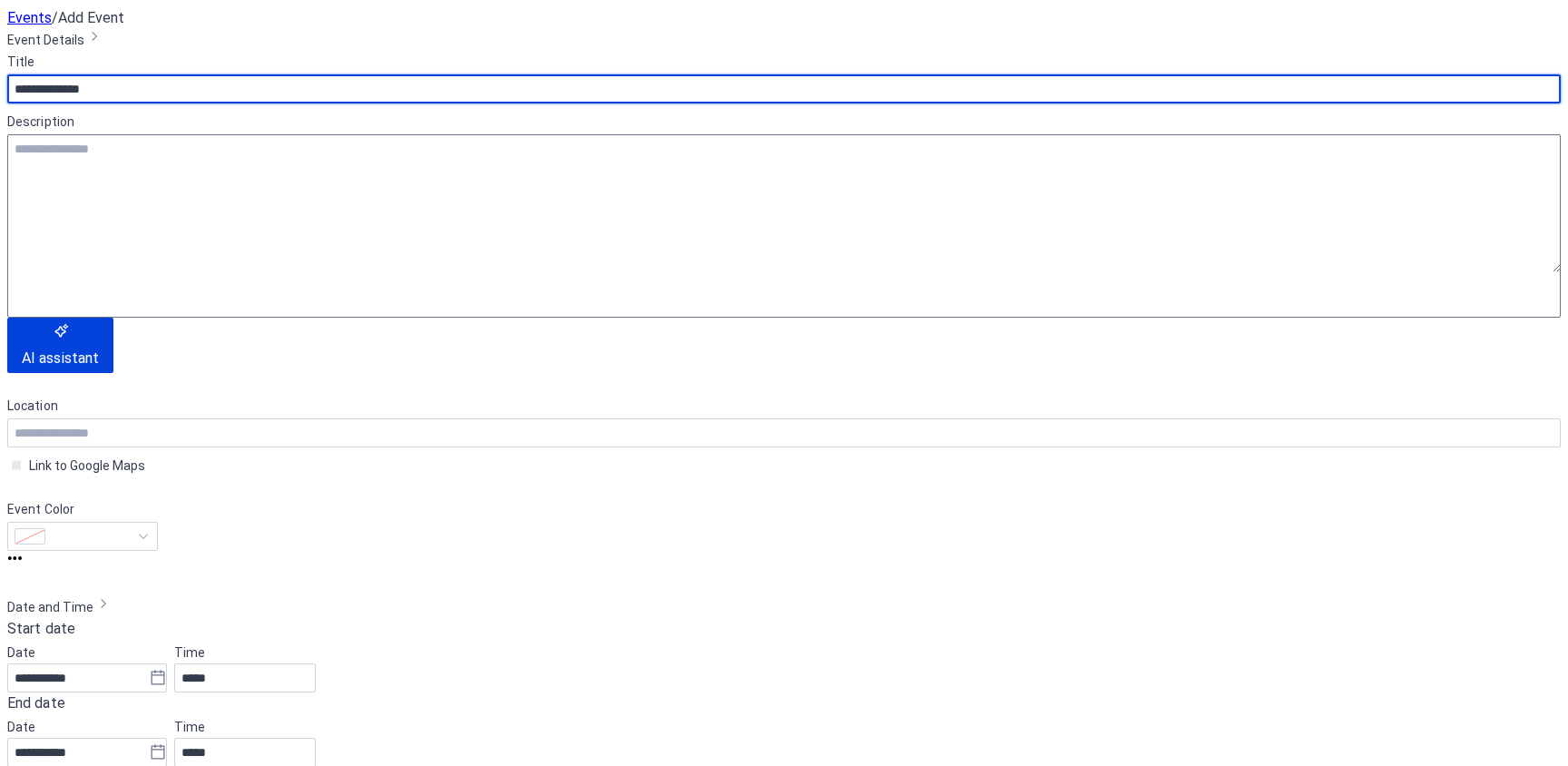 type on "**********" 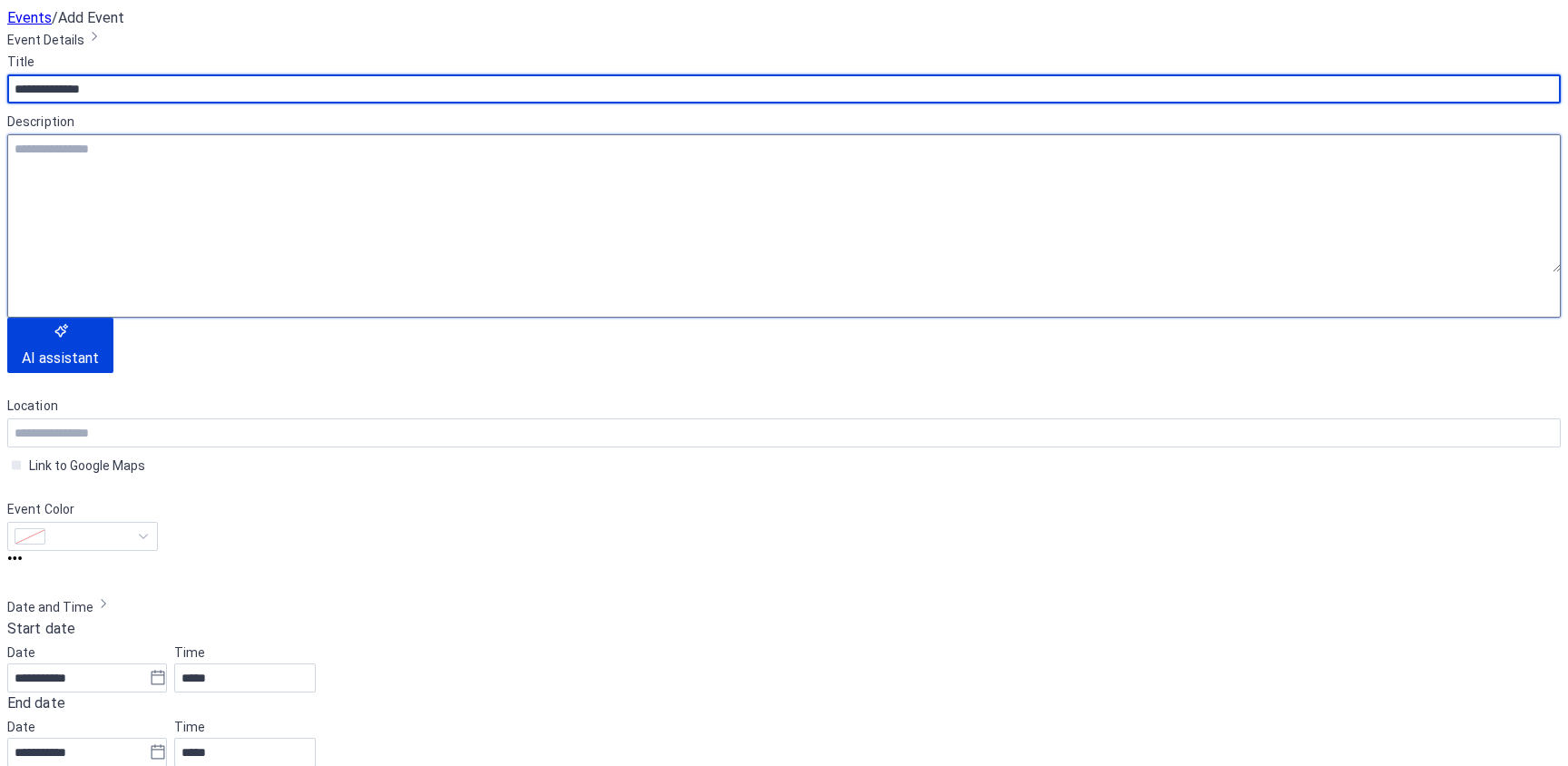 click at bounding box center [784, 203] 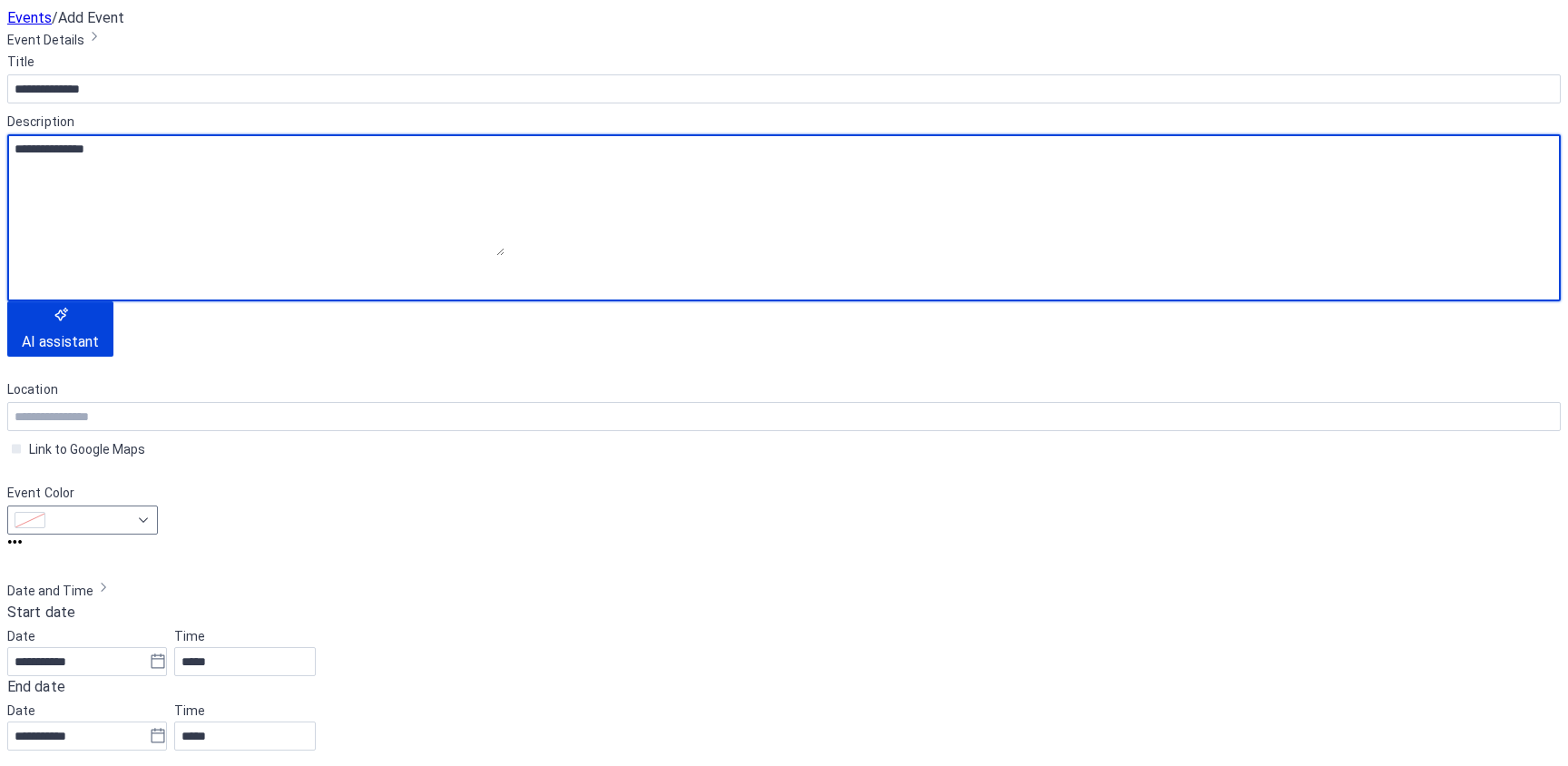 type on "**********" 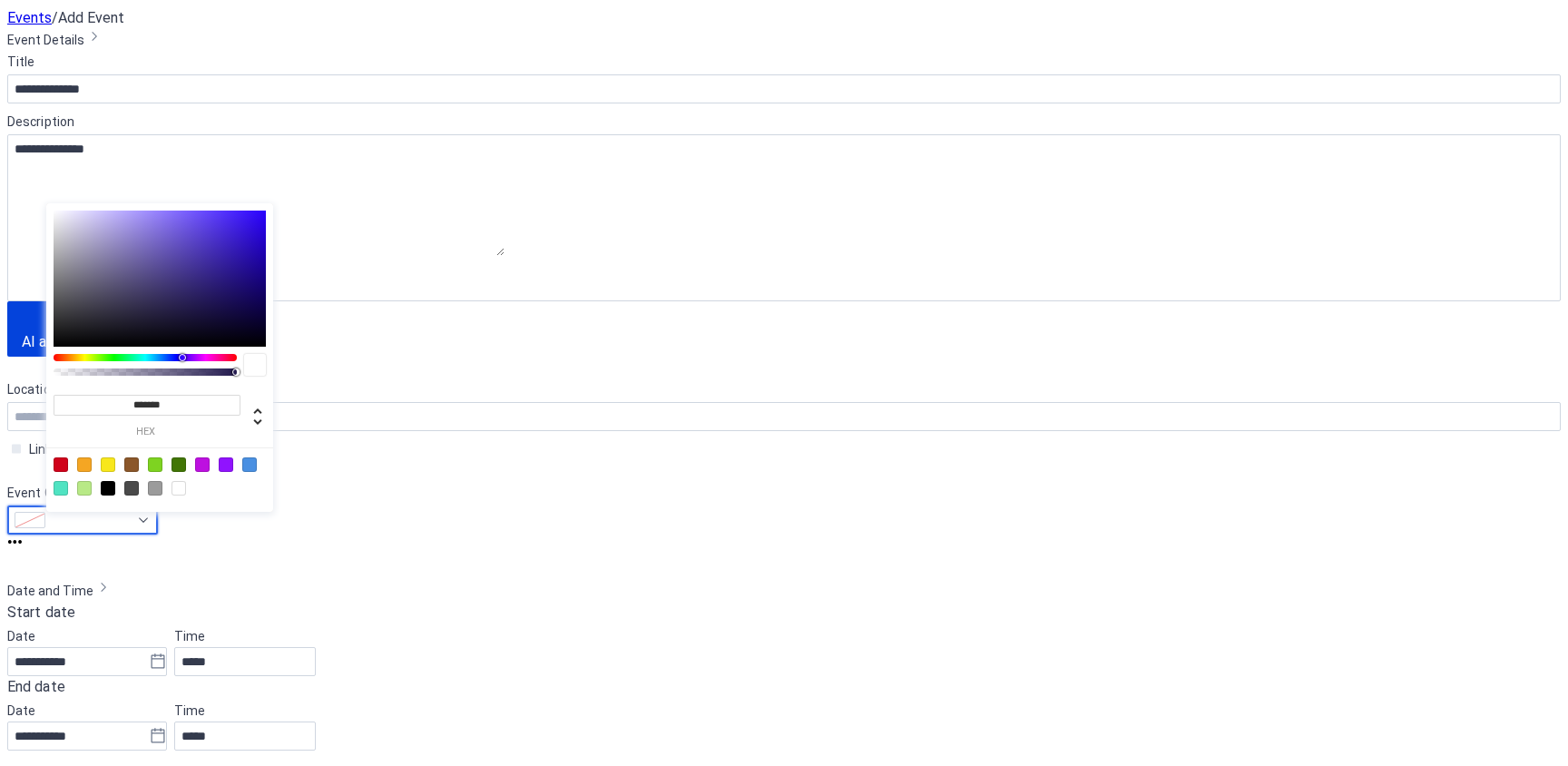 click at bounding box center (83, 520) 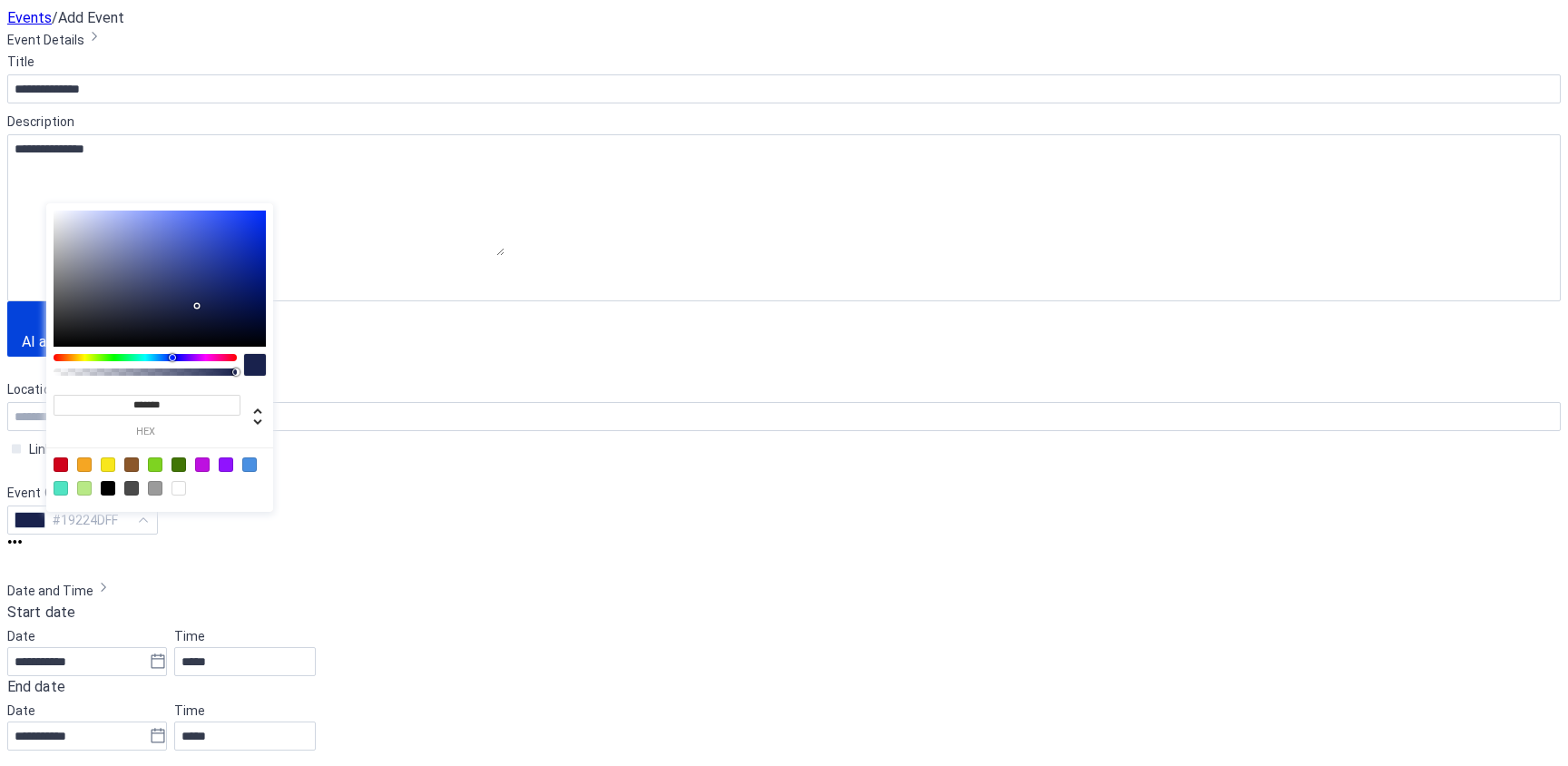click at bounding box center (145, 358) 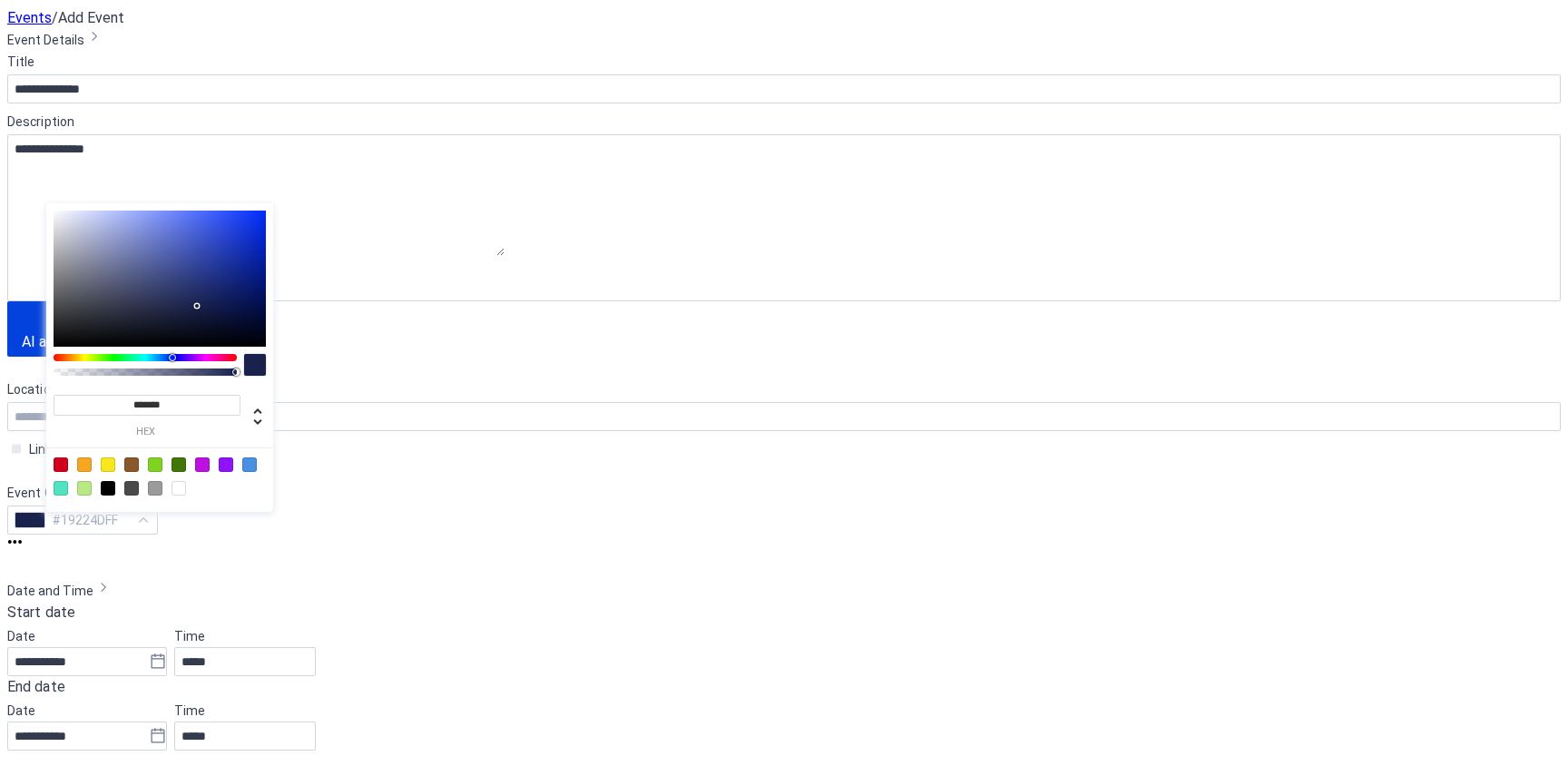 type on "*******" 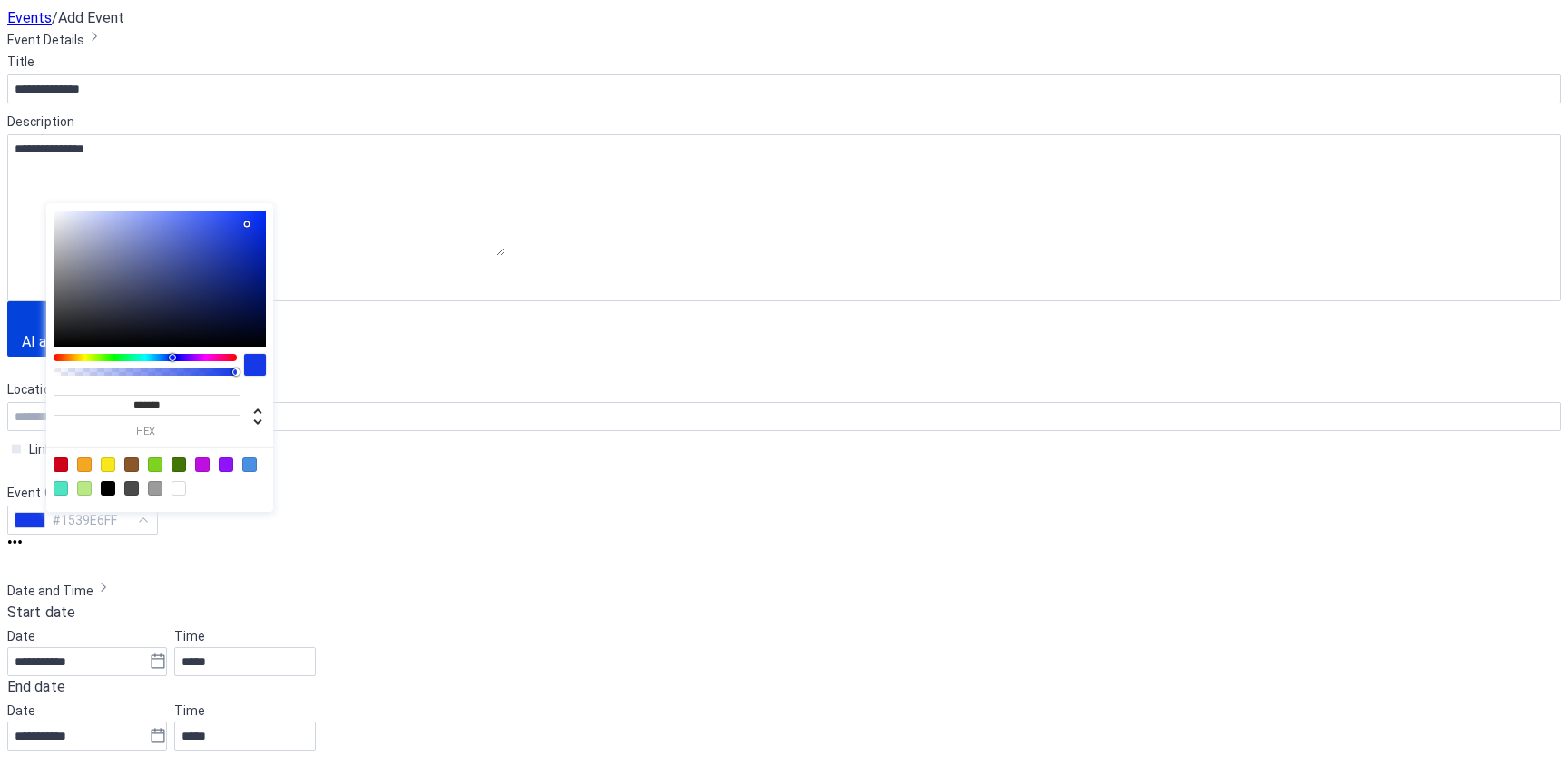 click at bounding box center [160, 279] 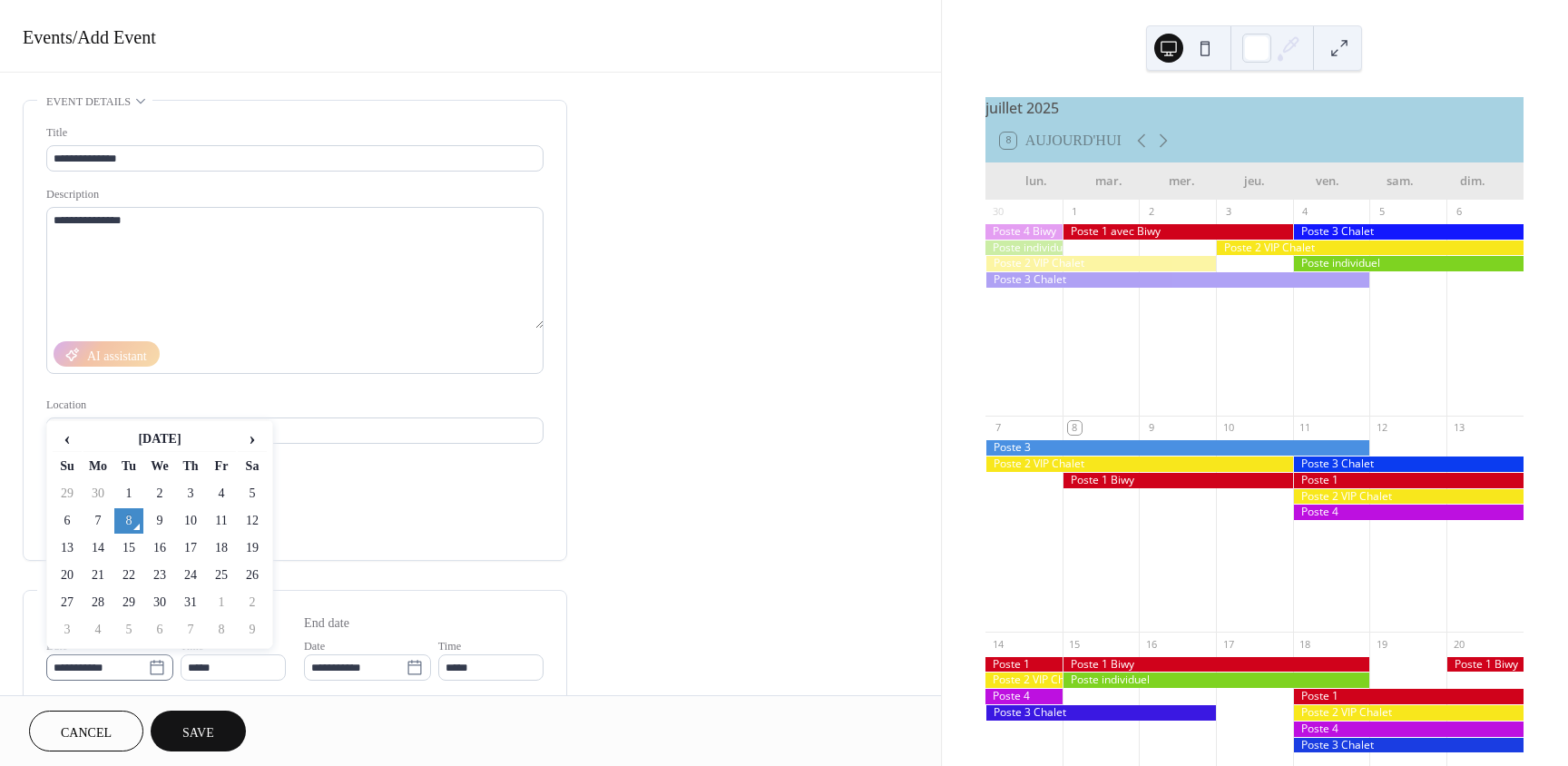 click 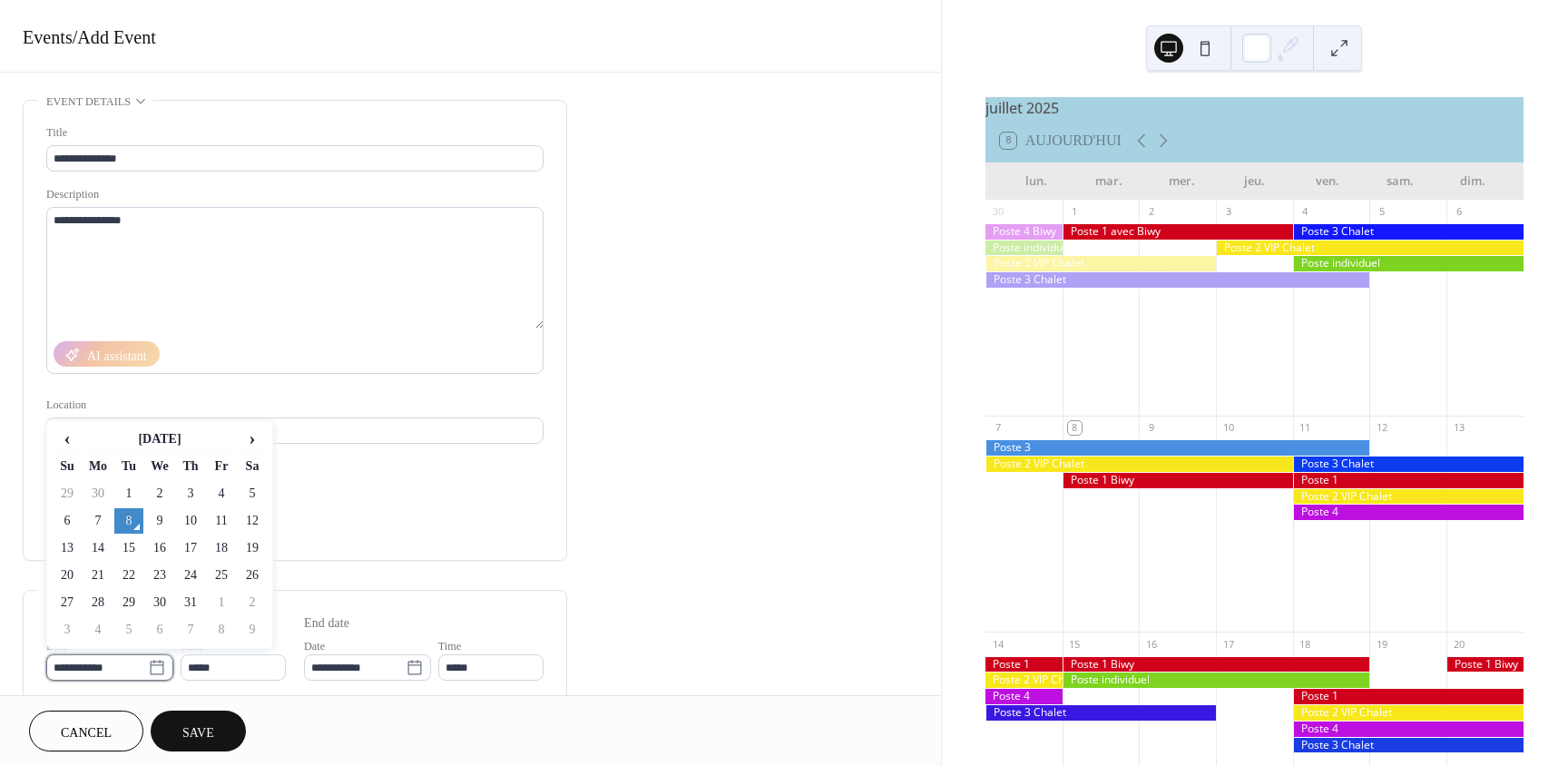 click on "**********" at bounding box center (97, 667) 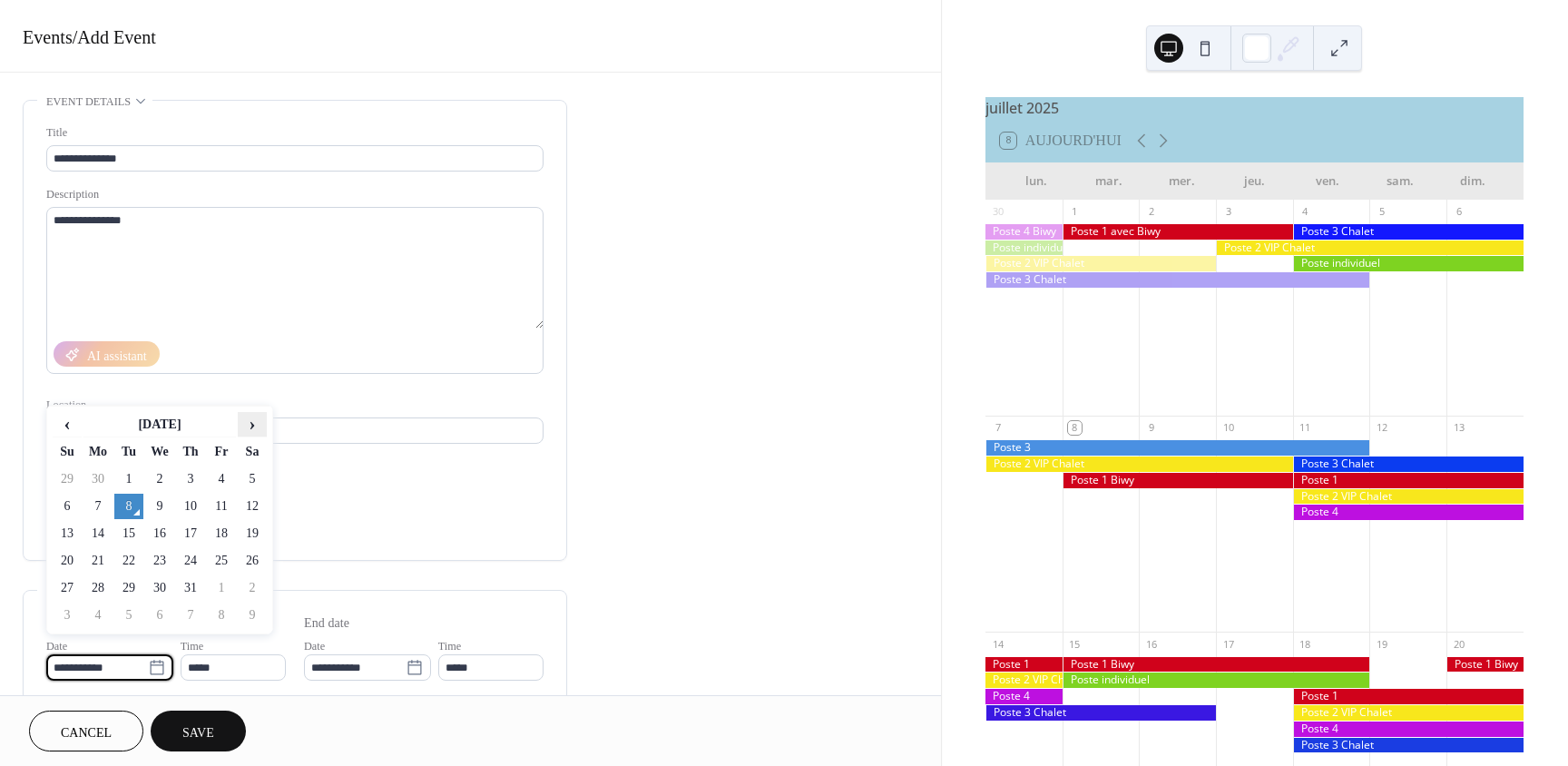 click on "›" at bounding box center (252, 424) 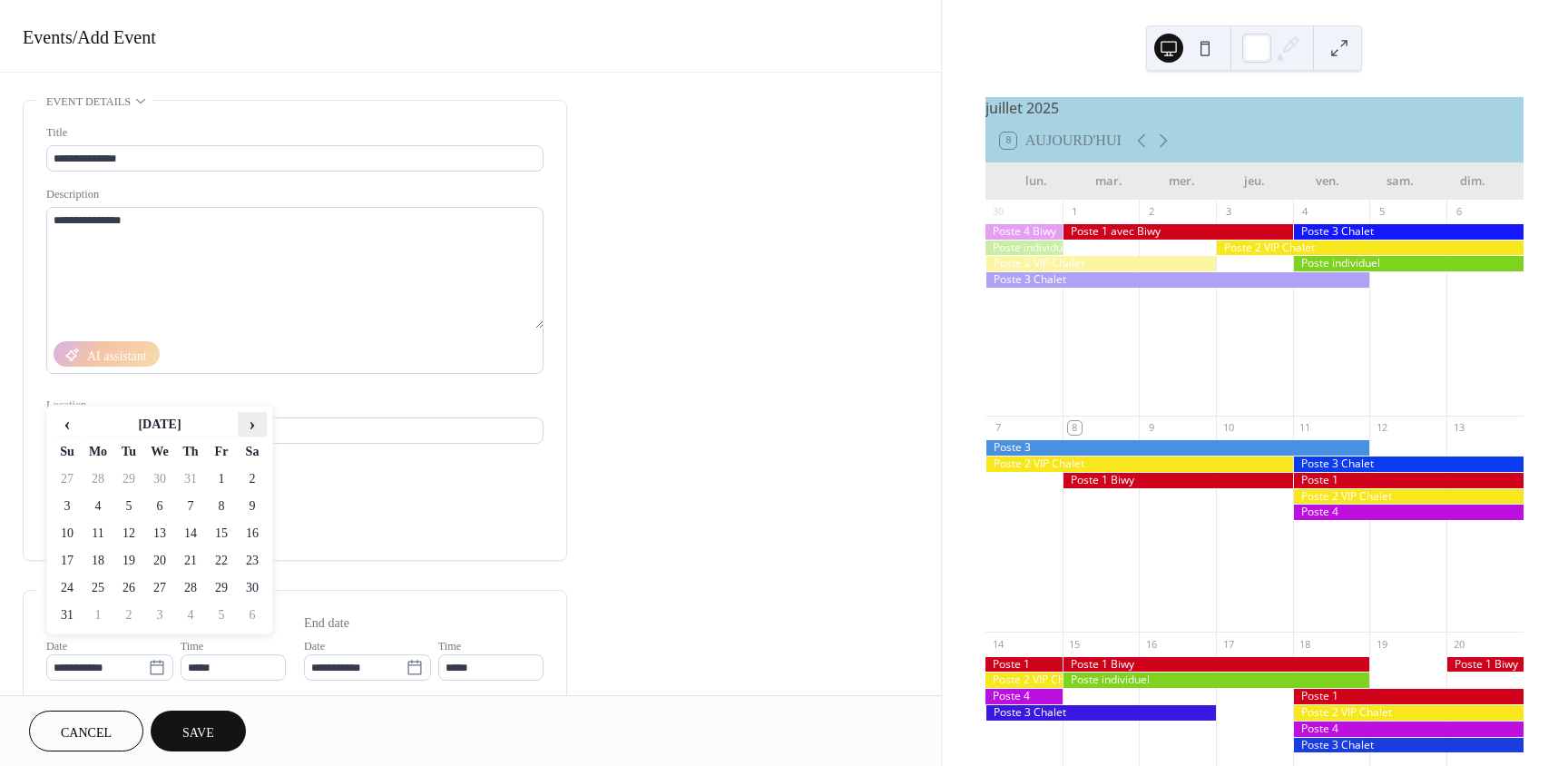 click on "›" at bounding box center [252, 424] 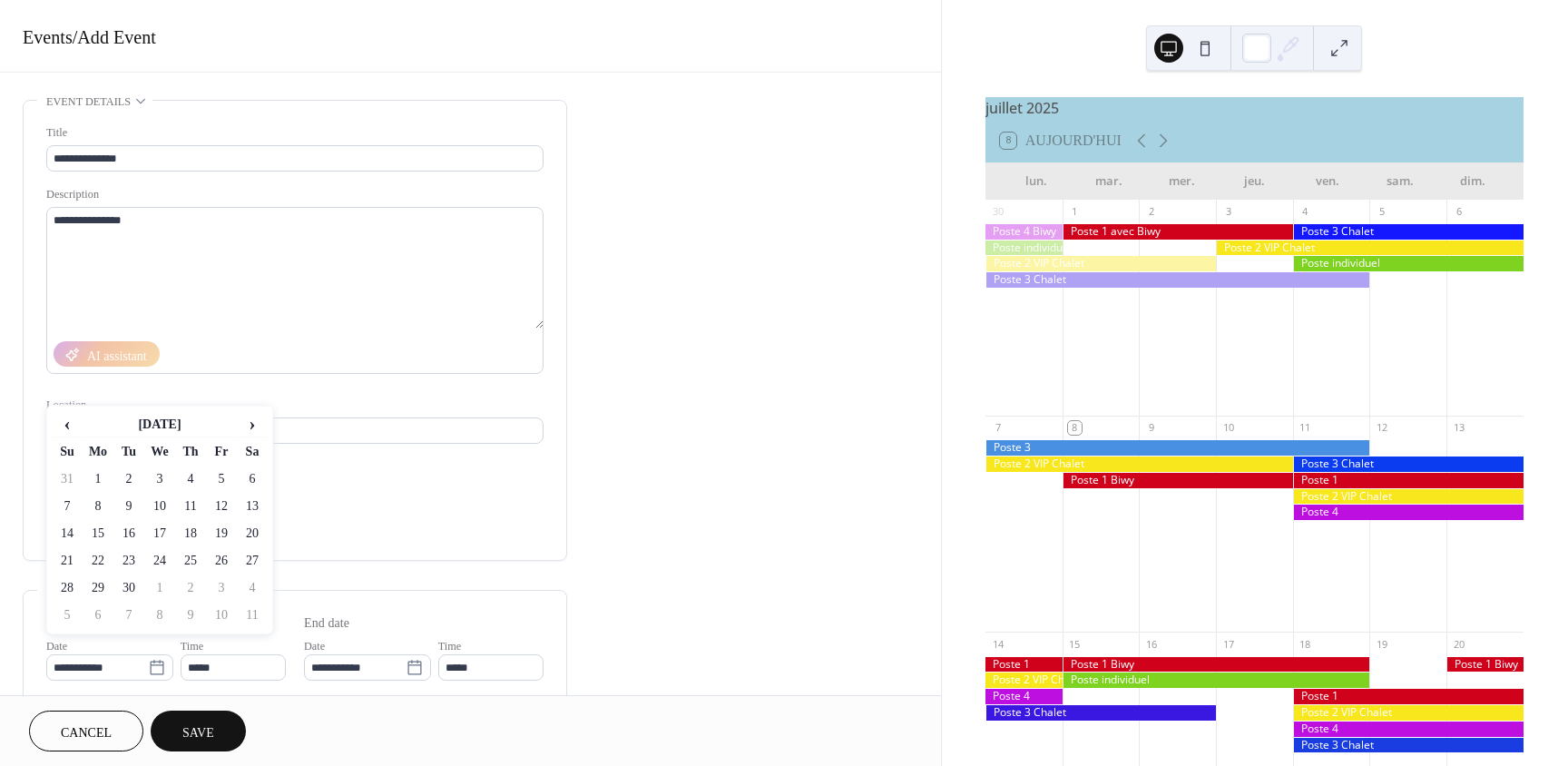 click on "7" at bounding box center (67, 506) 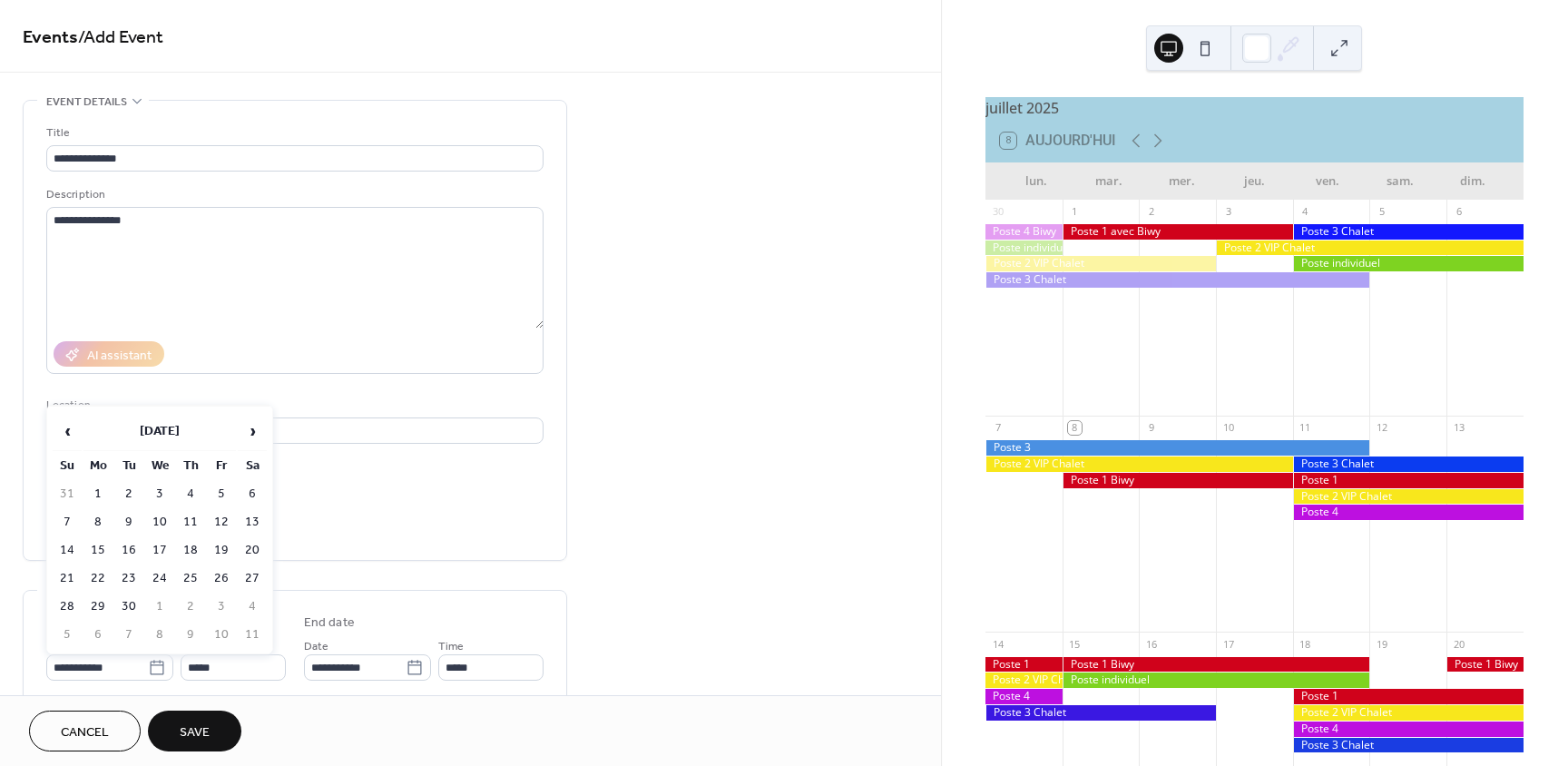 type on "**********" 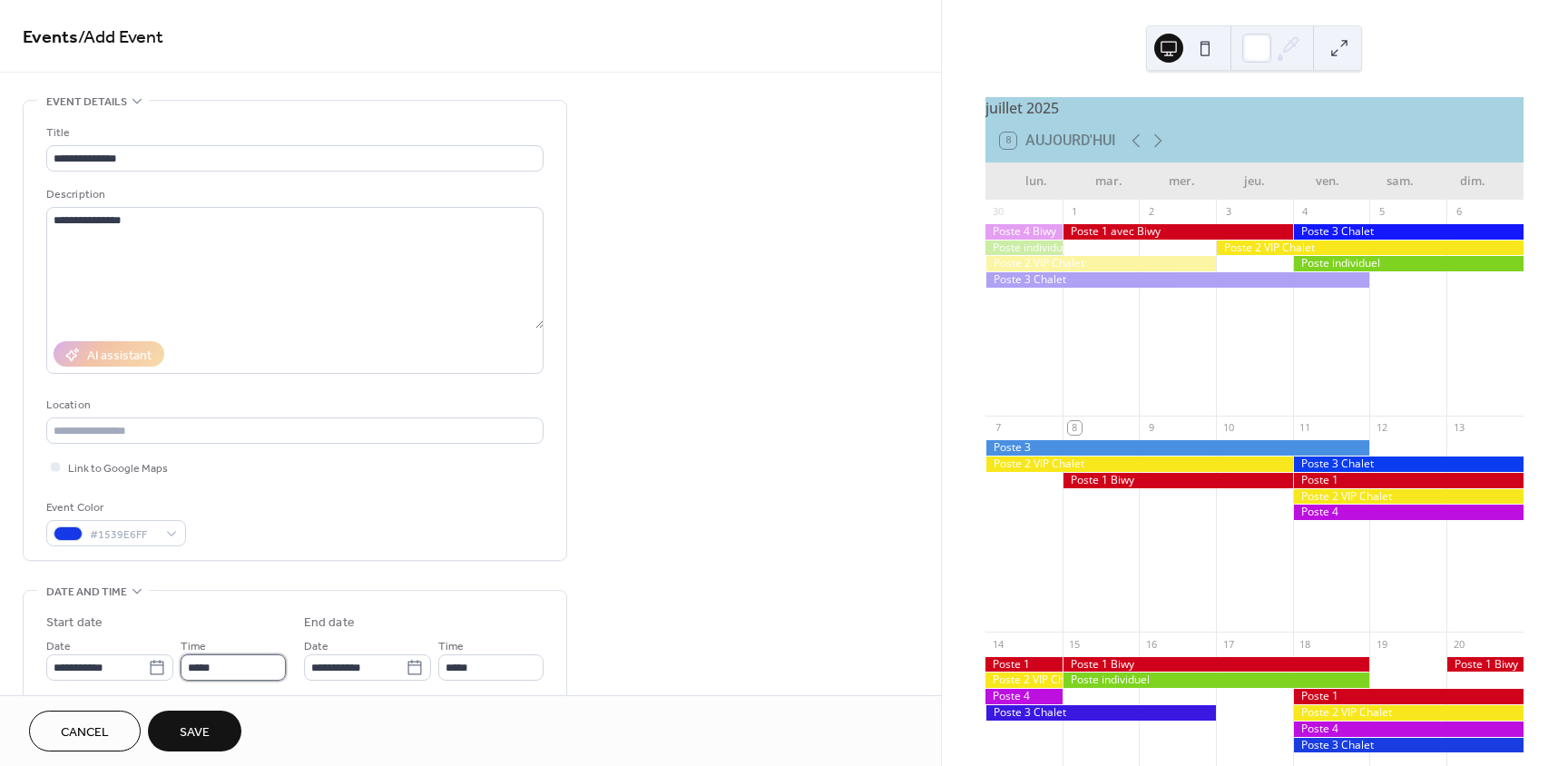 click on "*****" at bounding box center [233, 667] 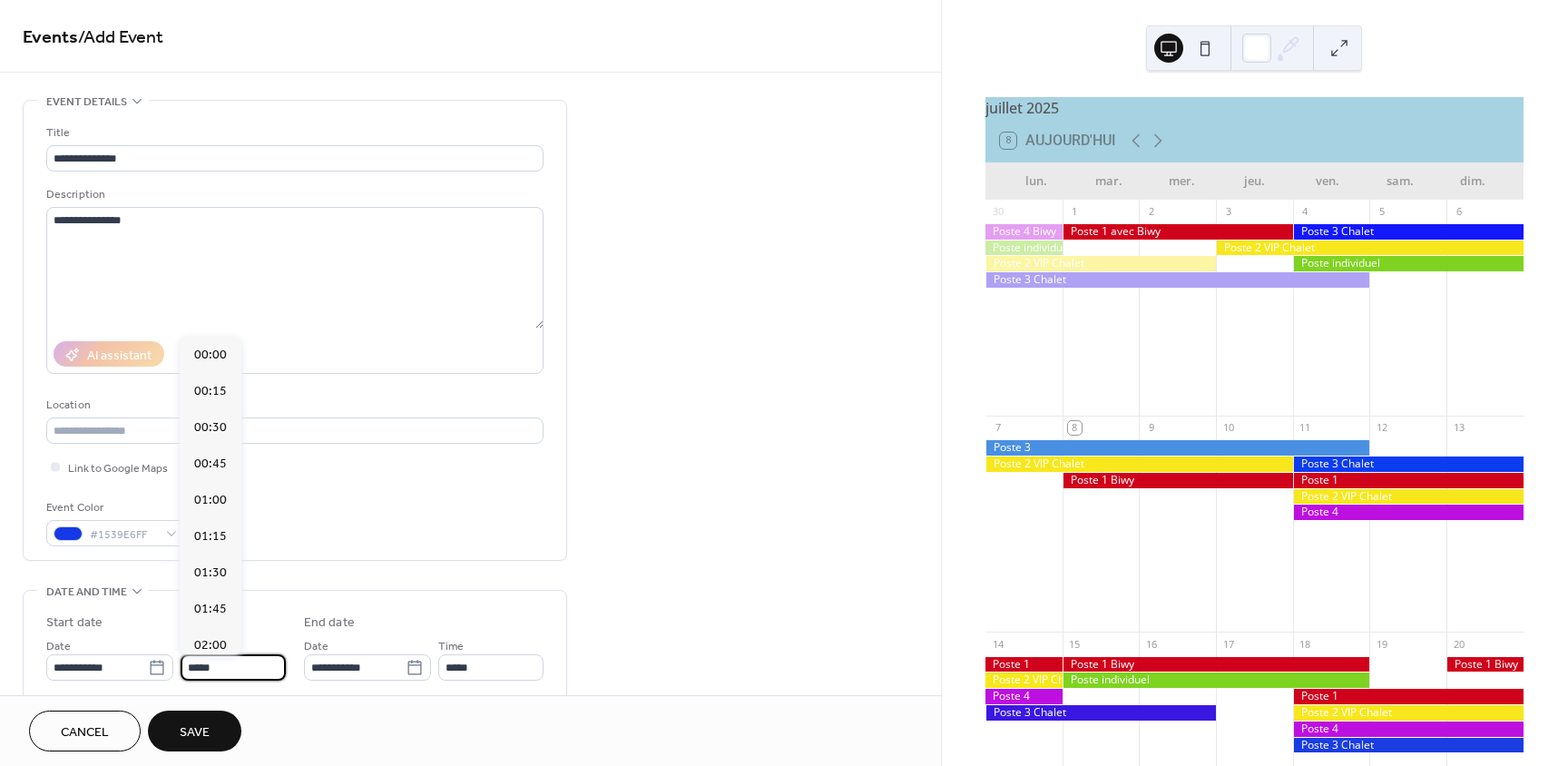 scroll, scrollTop: 1786, scrollLeft: 0, axis: vertical 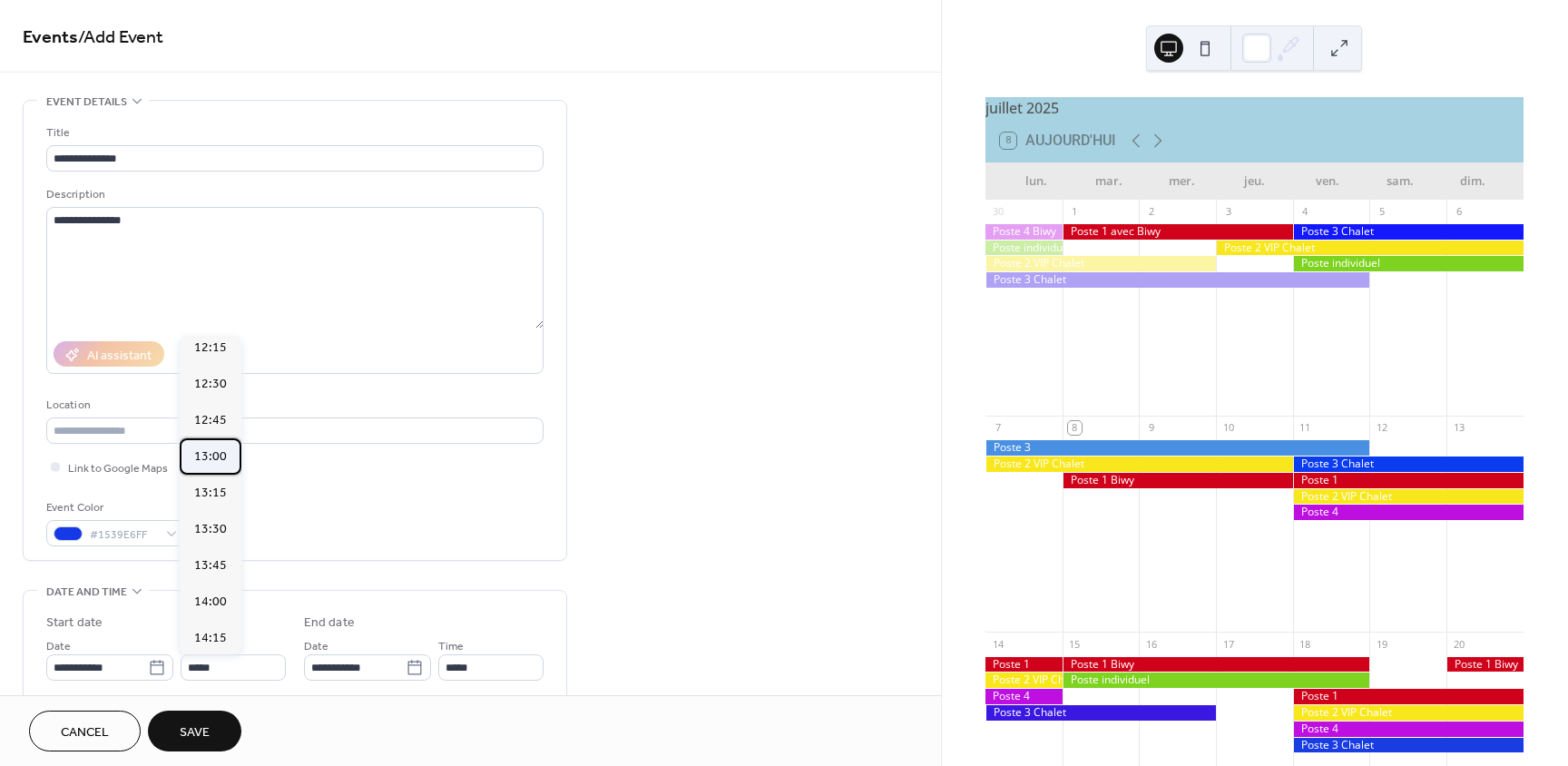 click on "13:00" at bounding box center (211, 457) 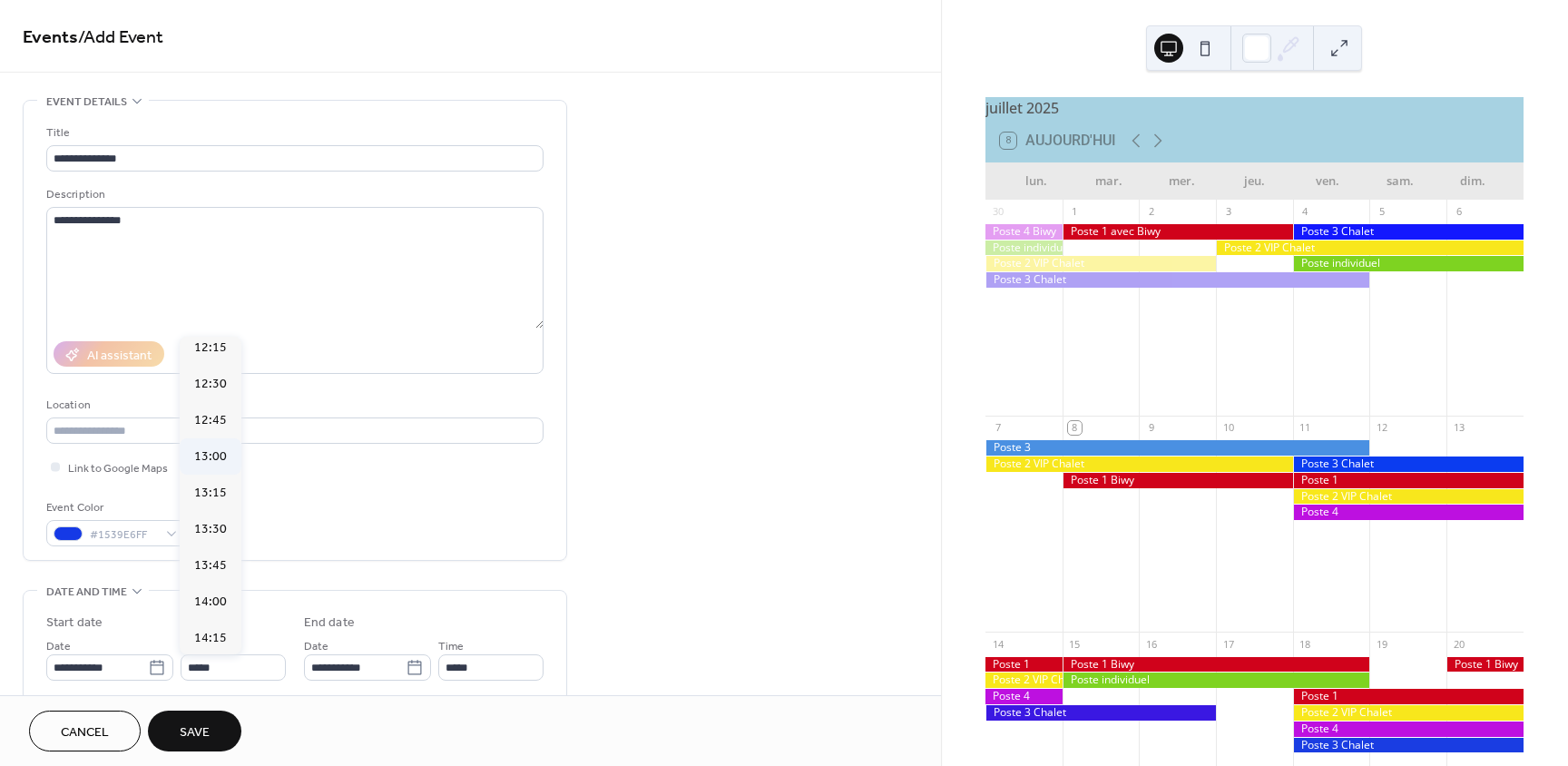 type on "*****" 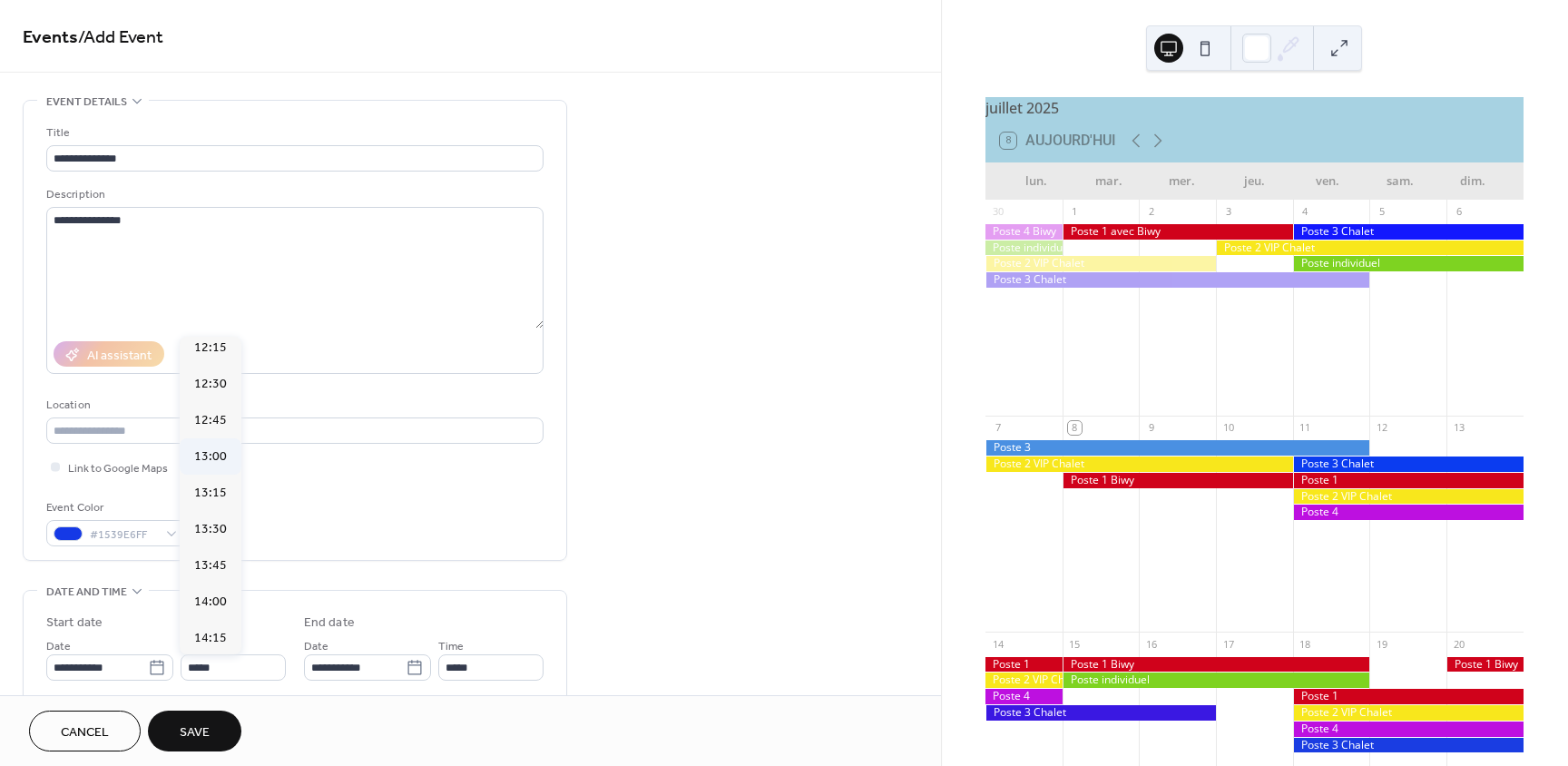 type on "*****" 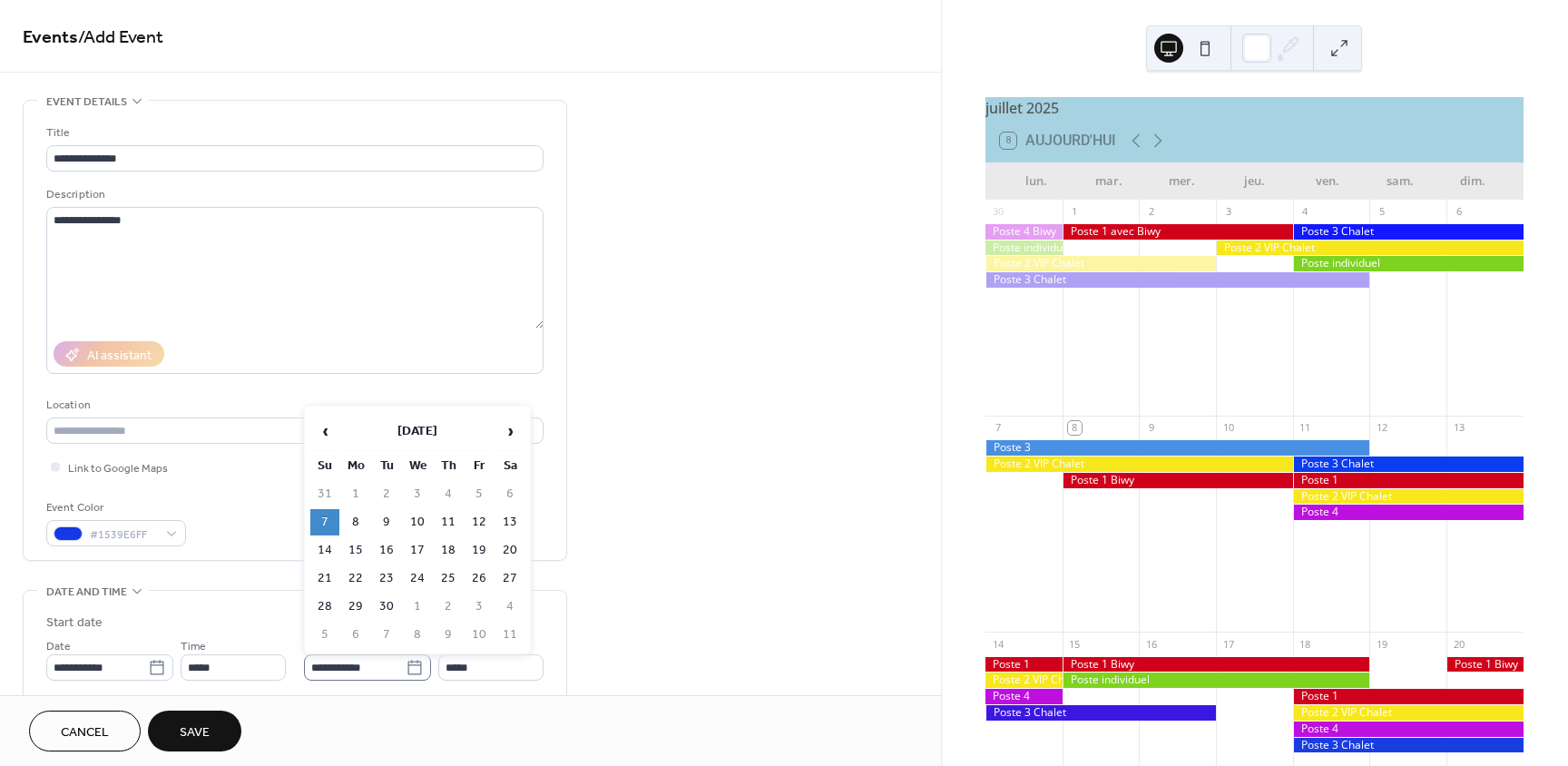 click 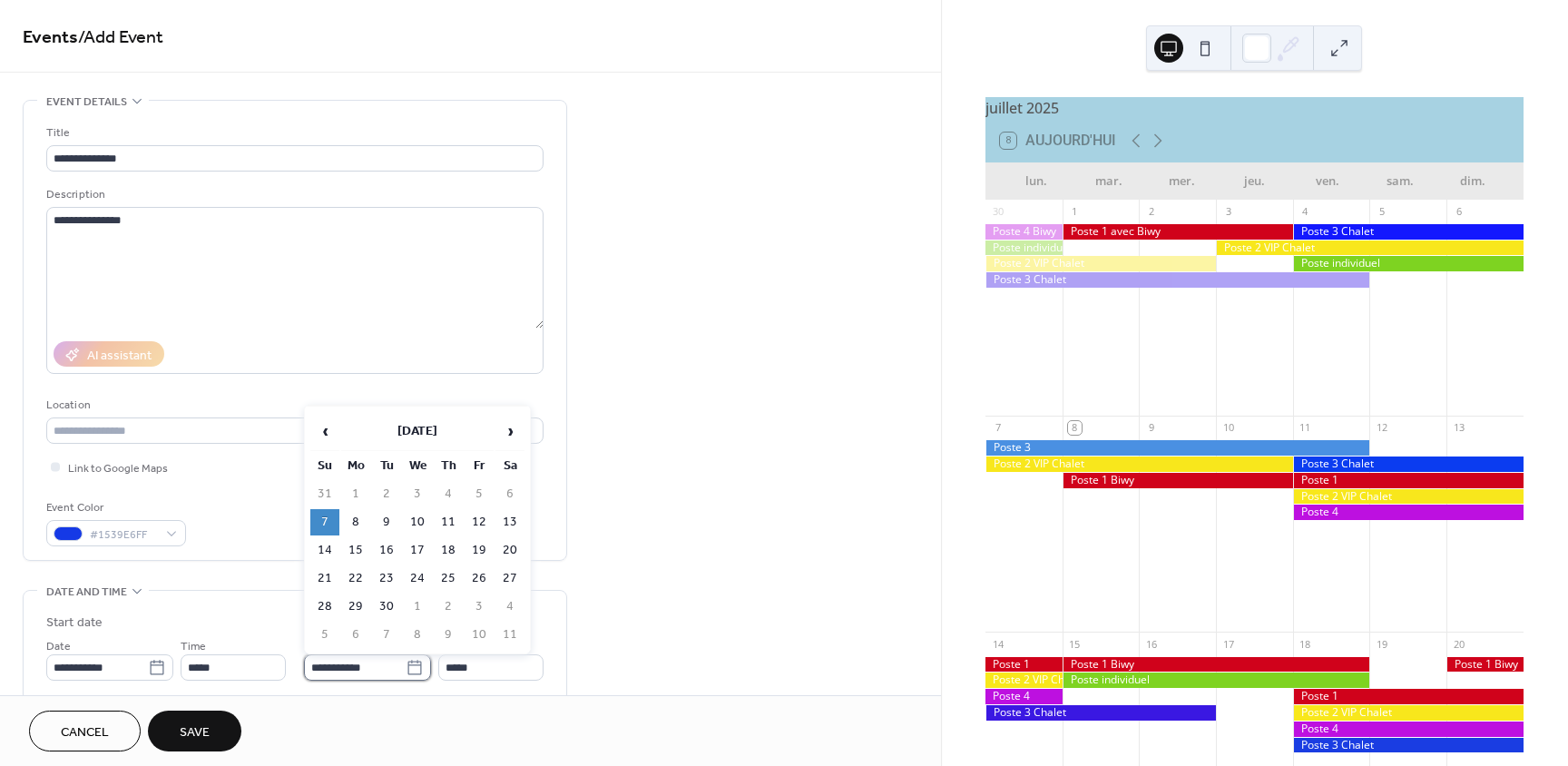 click on "**********" at bounding box center [355, 667] 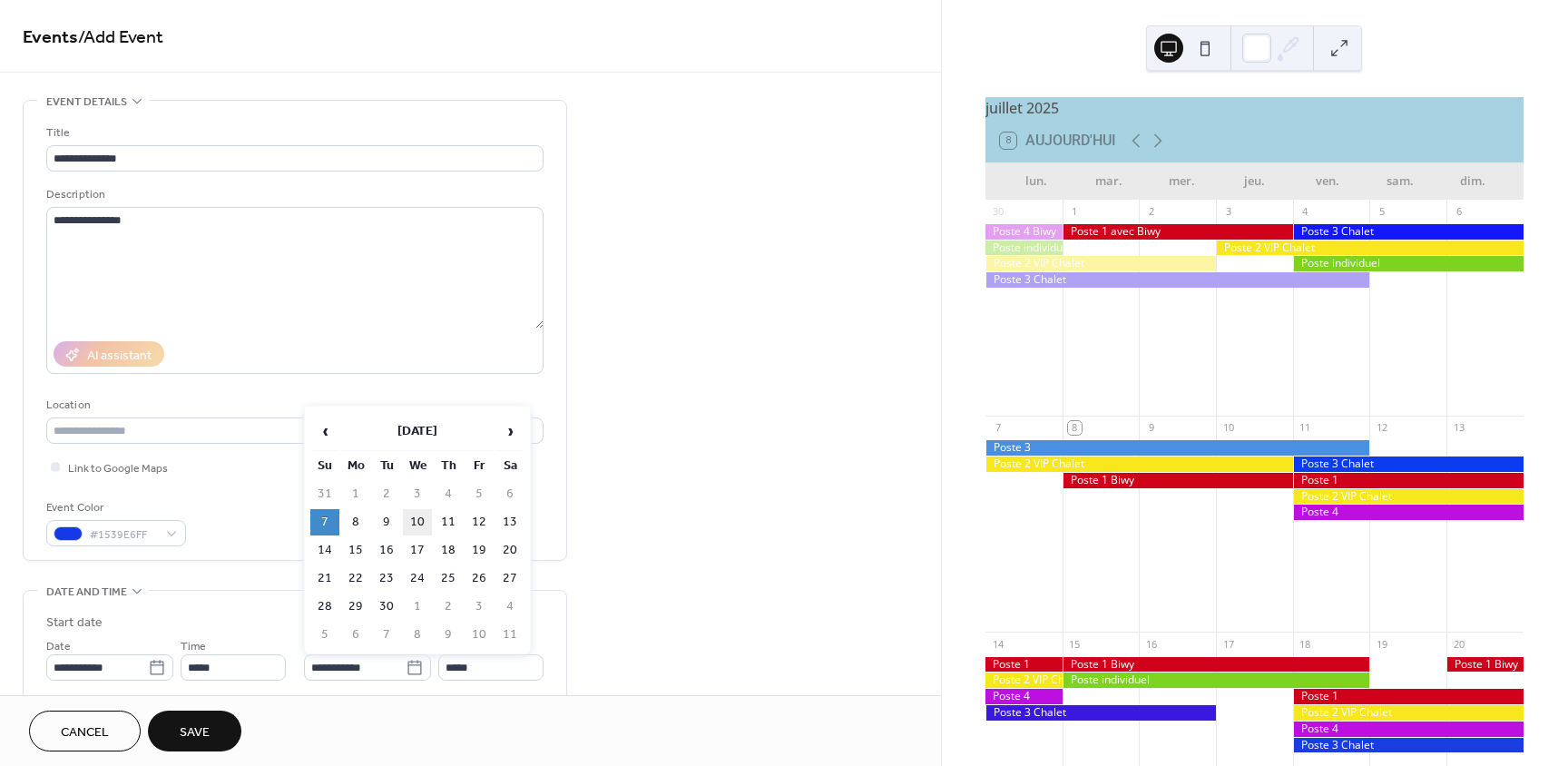 click on "10" at bounding box center [417, 522] 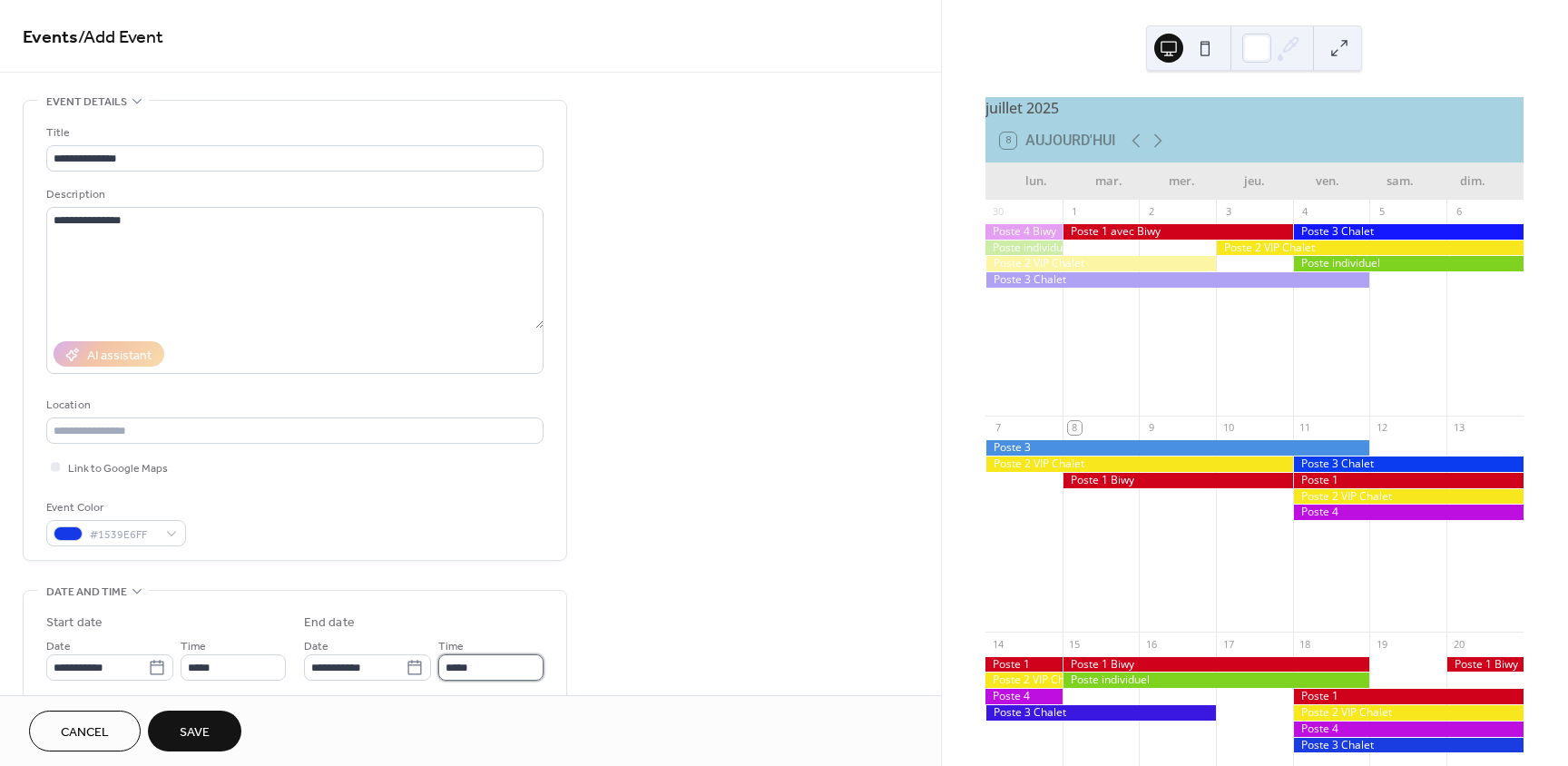 click on "*****" at bounding box center [491, 667] 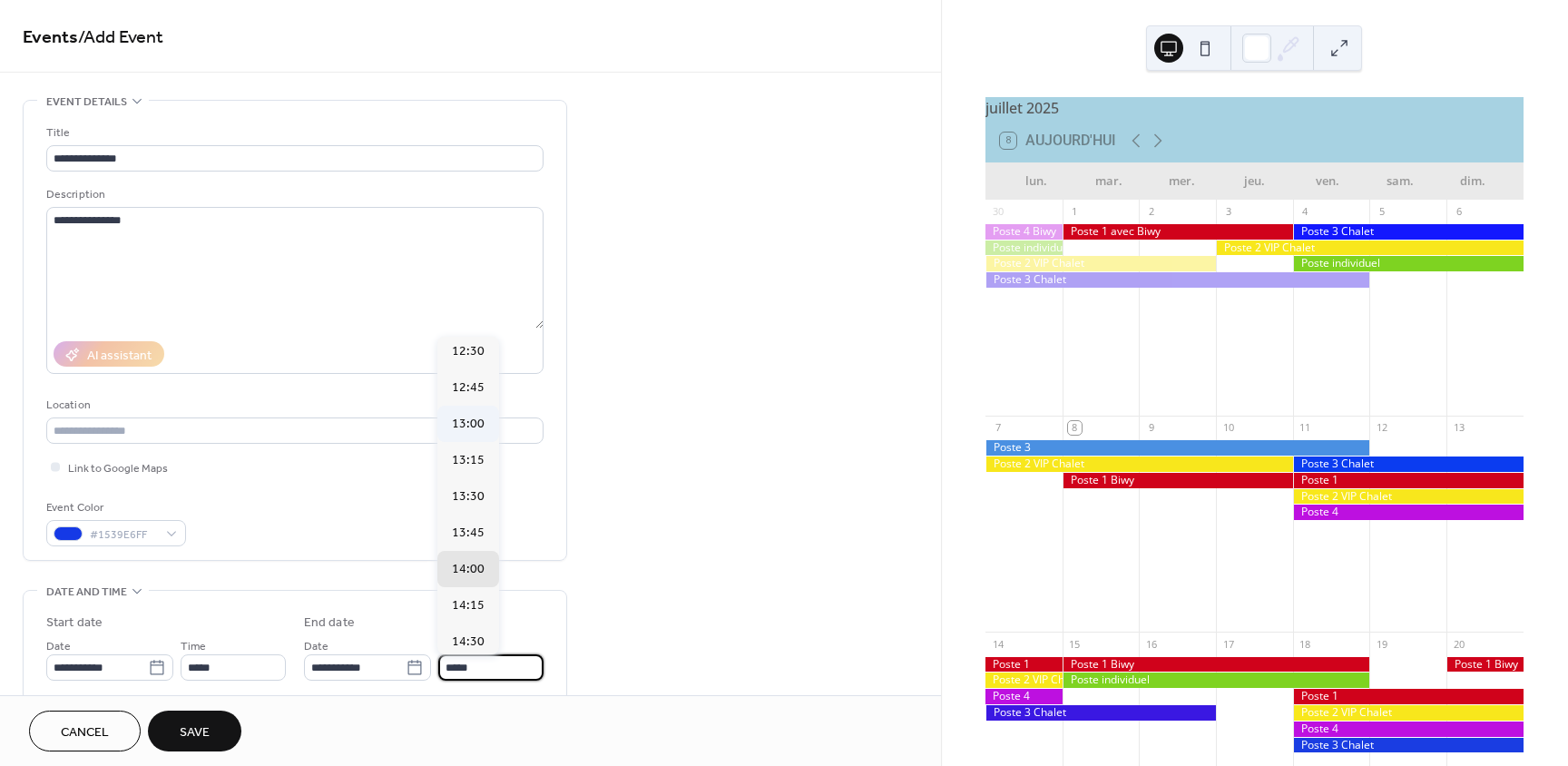 scroll, scrollTop: 1721, scrollLeft: 0, axis: vertical 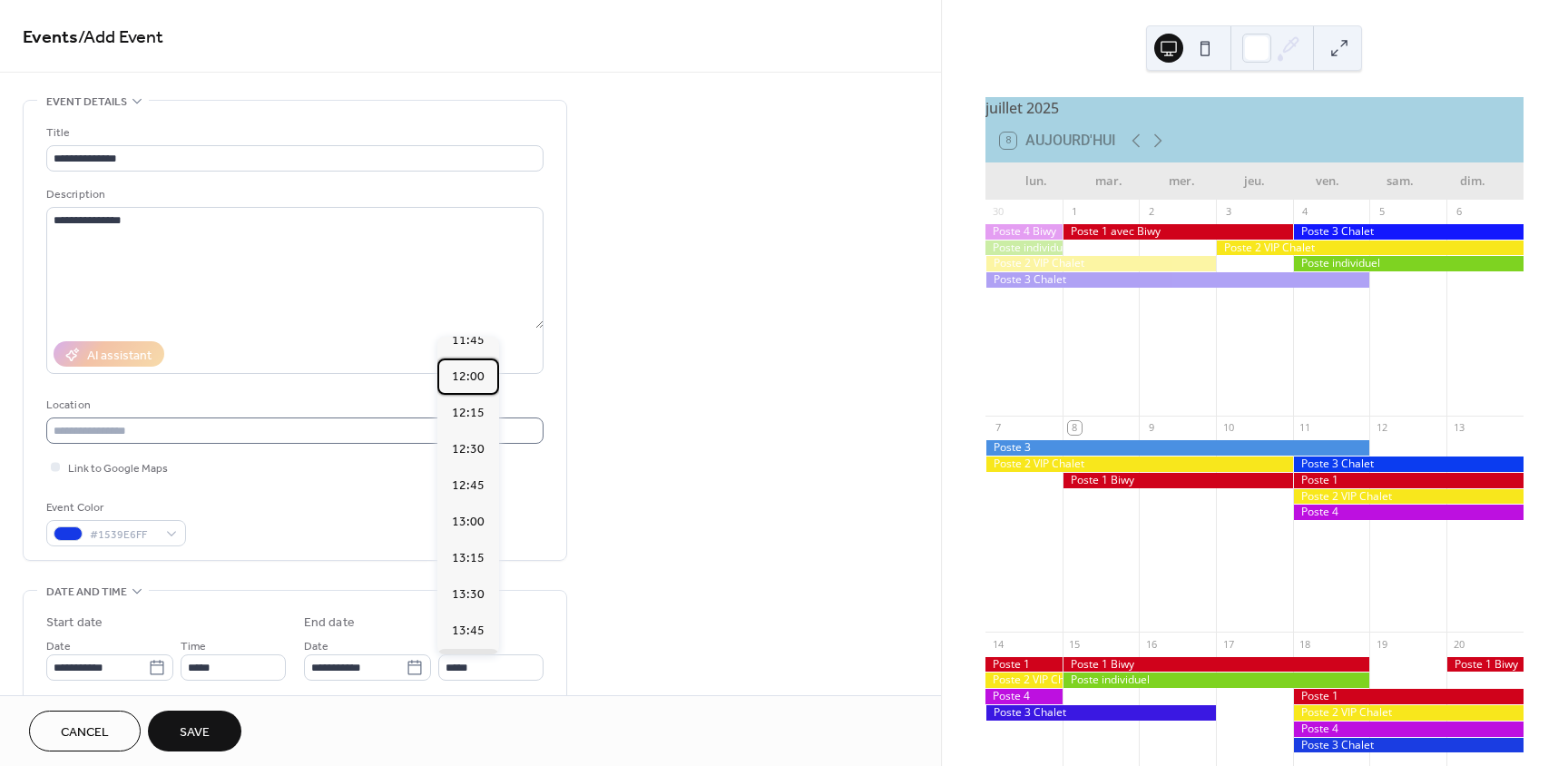 click on "12:00" at bounding box center (468, 377) 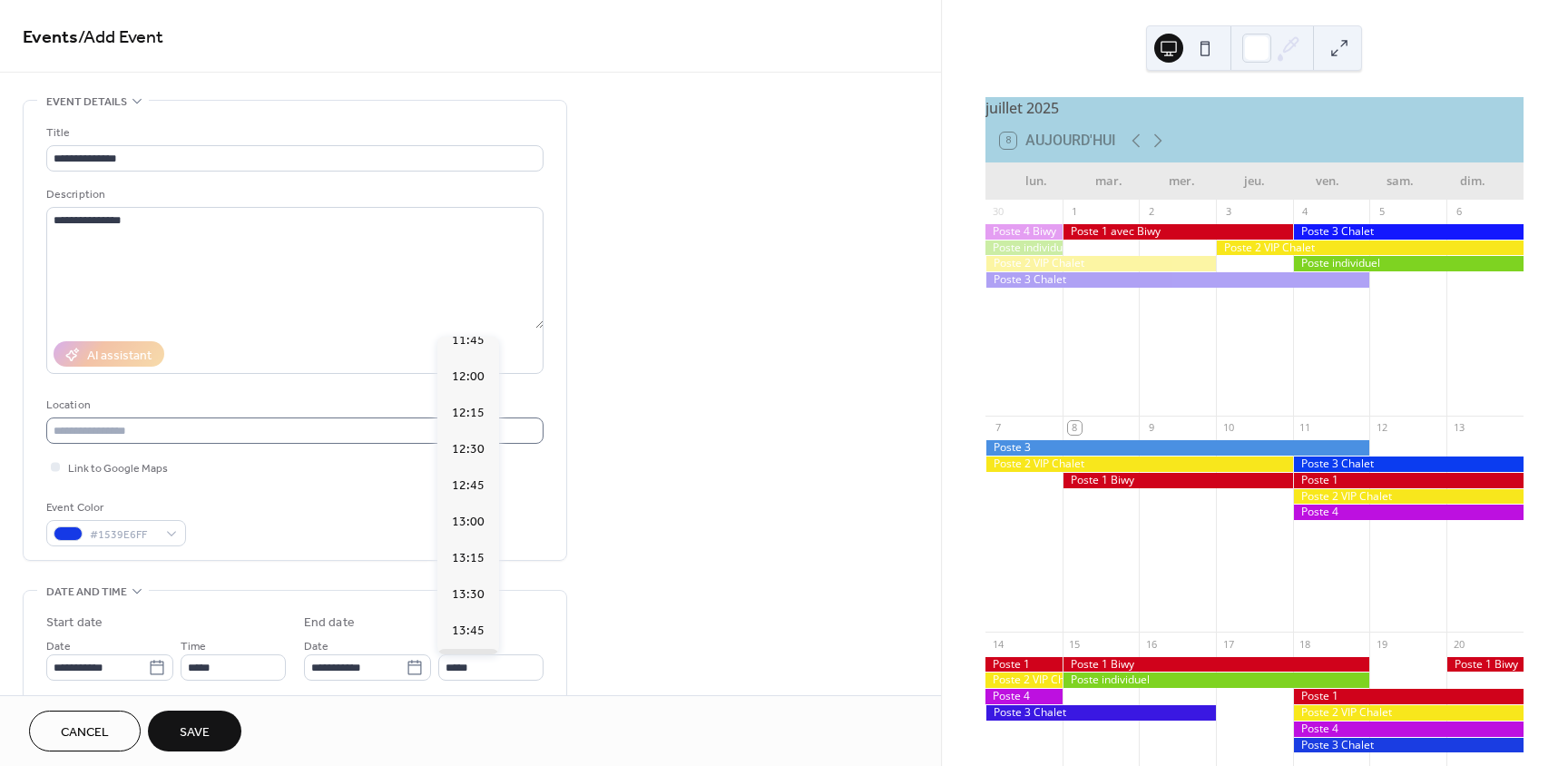 type on "*****" 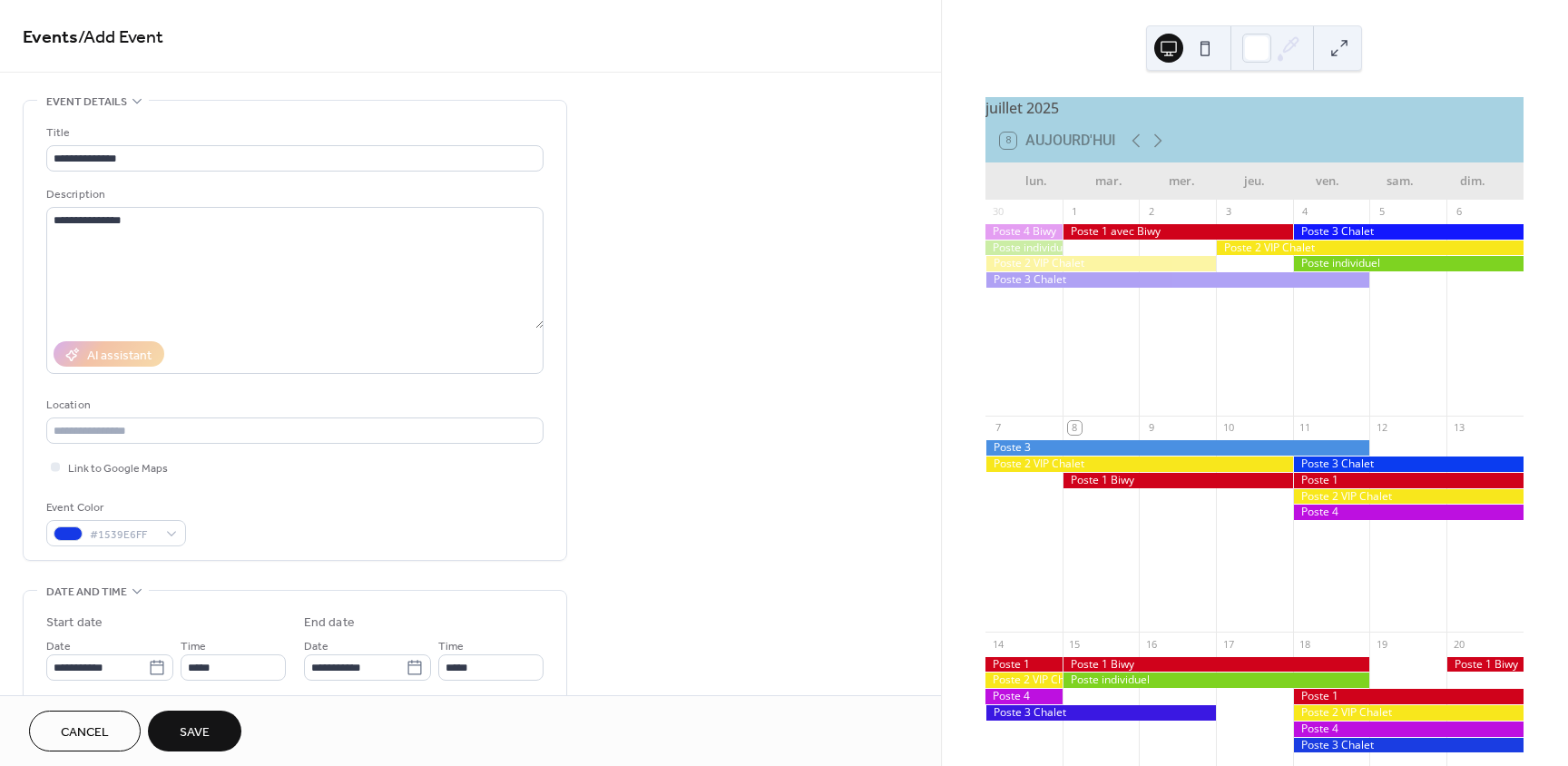 click on "Save" at bounding box center [194, 732] 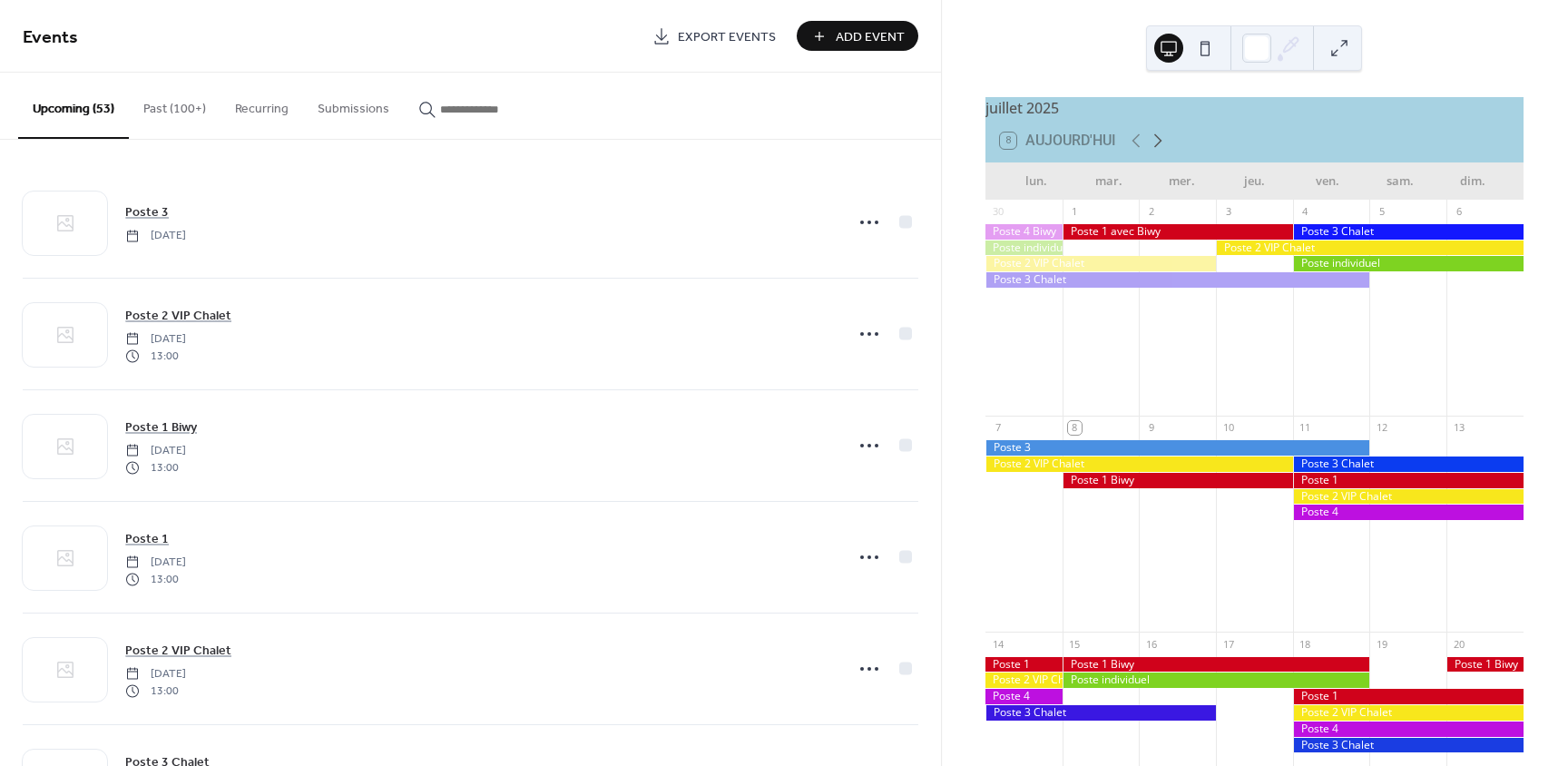 click 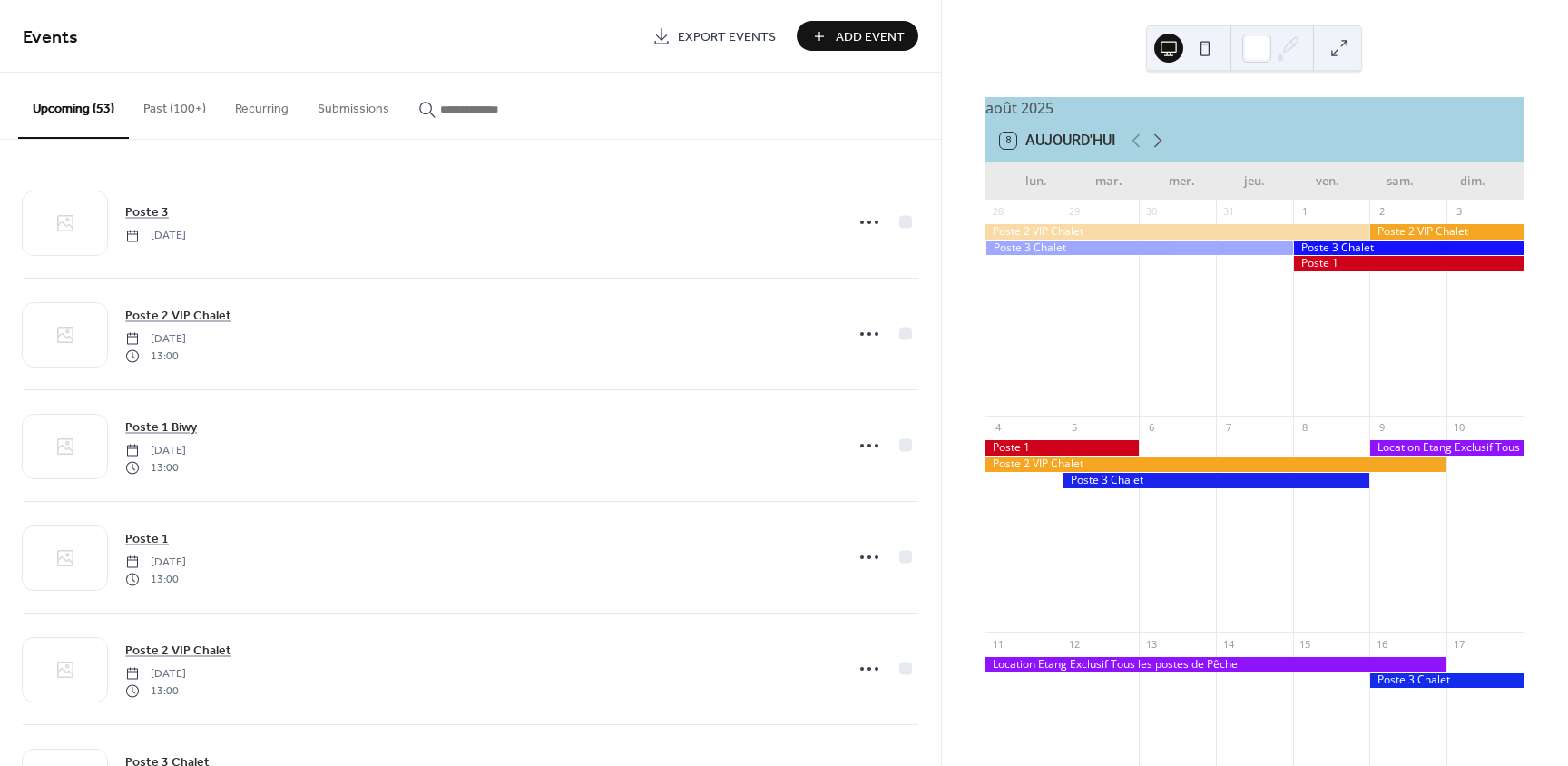 click 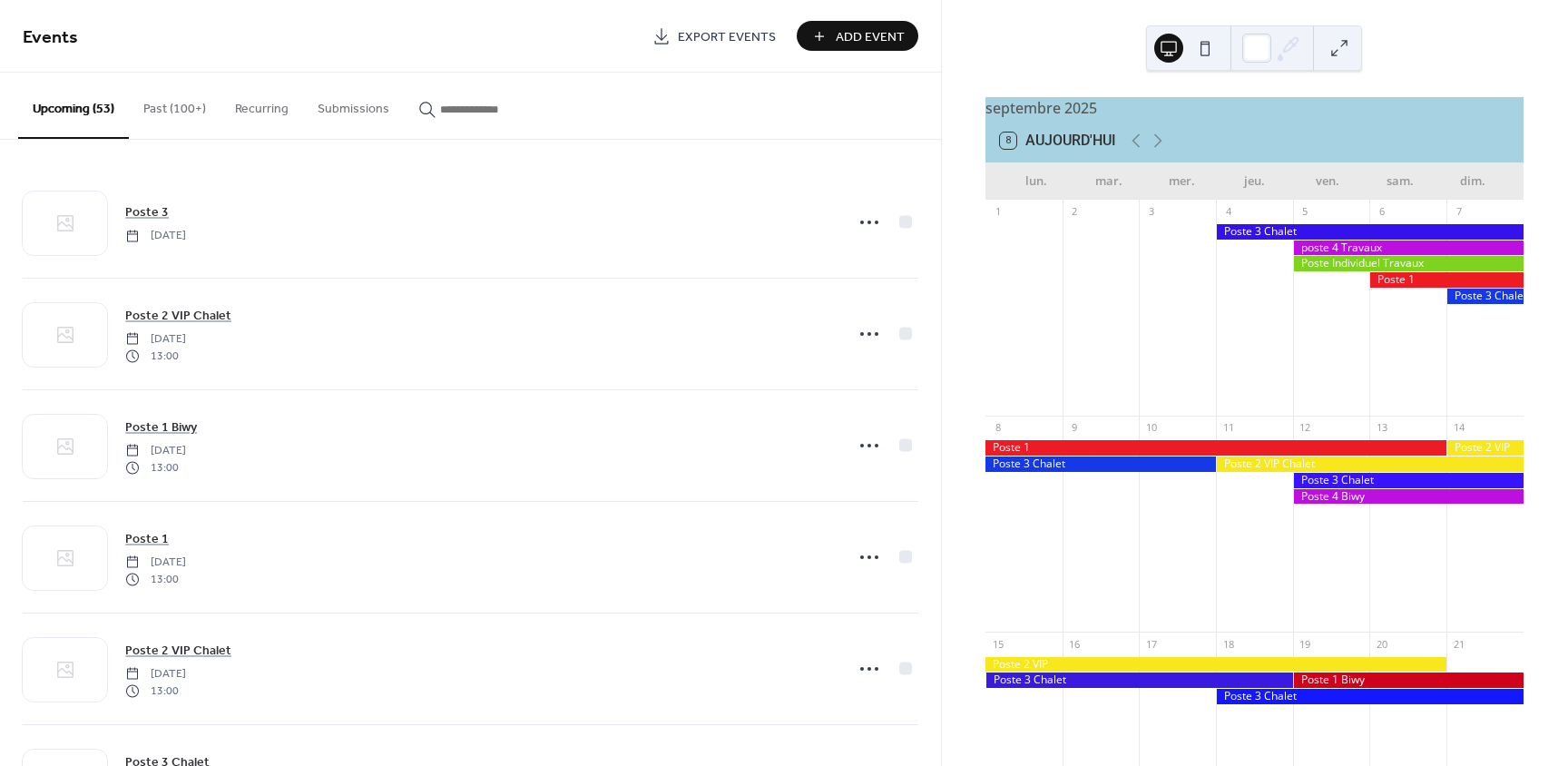 click on "Add Event" at bounding box center (870, 37) 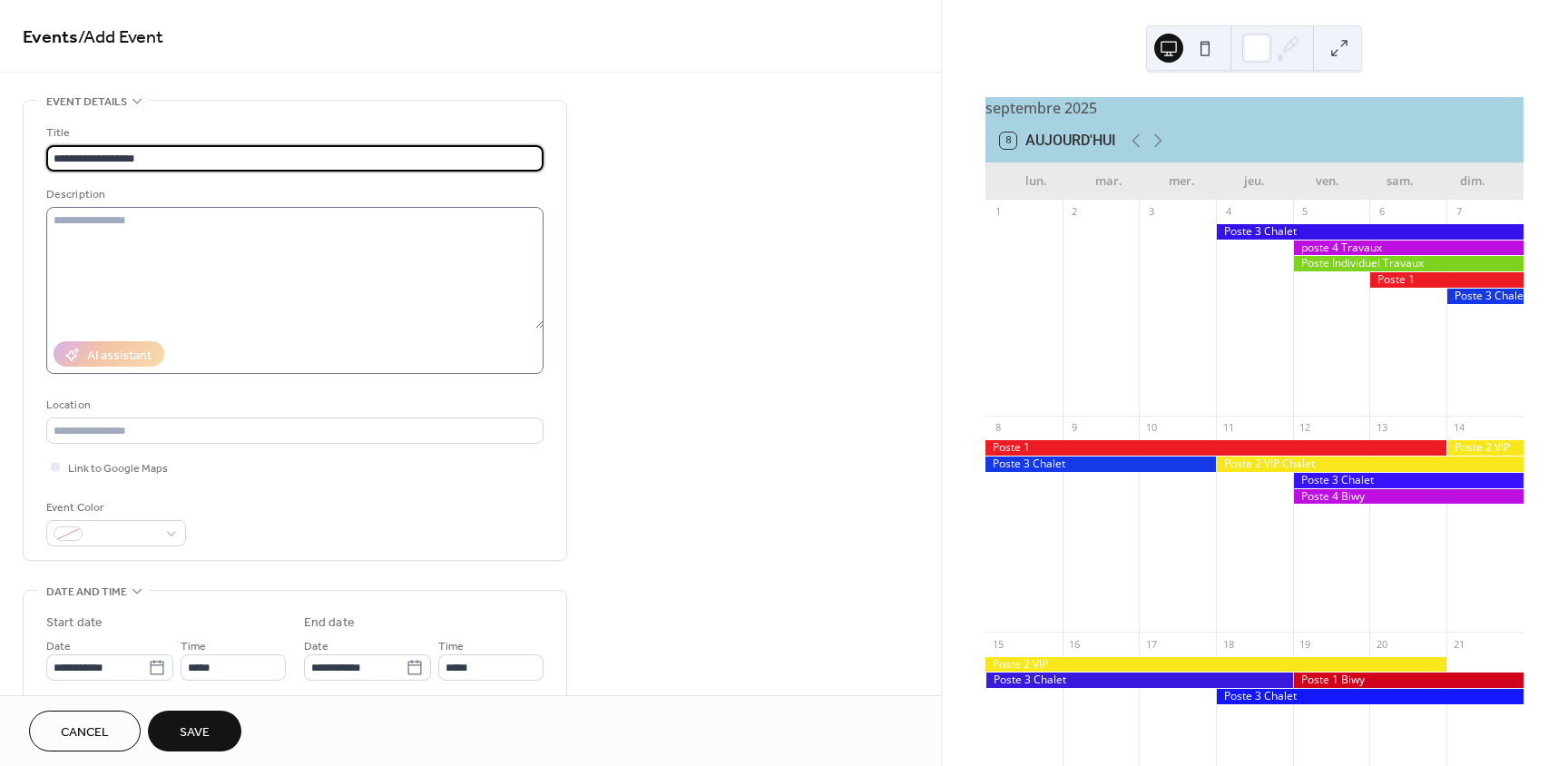 type on "**********" 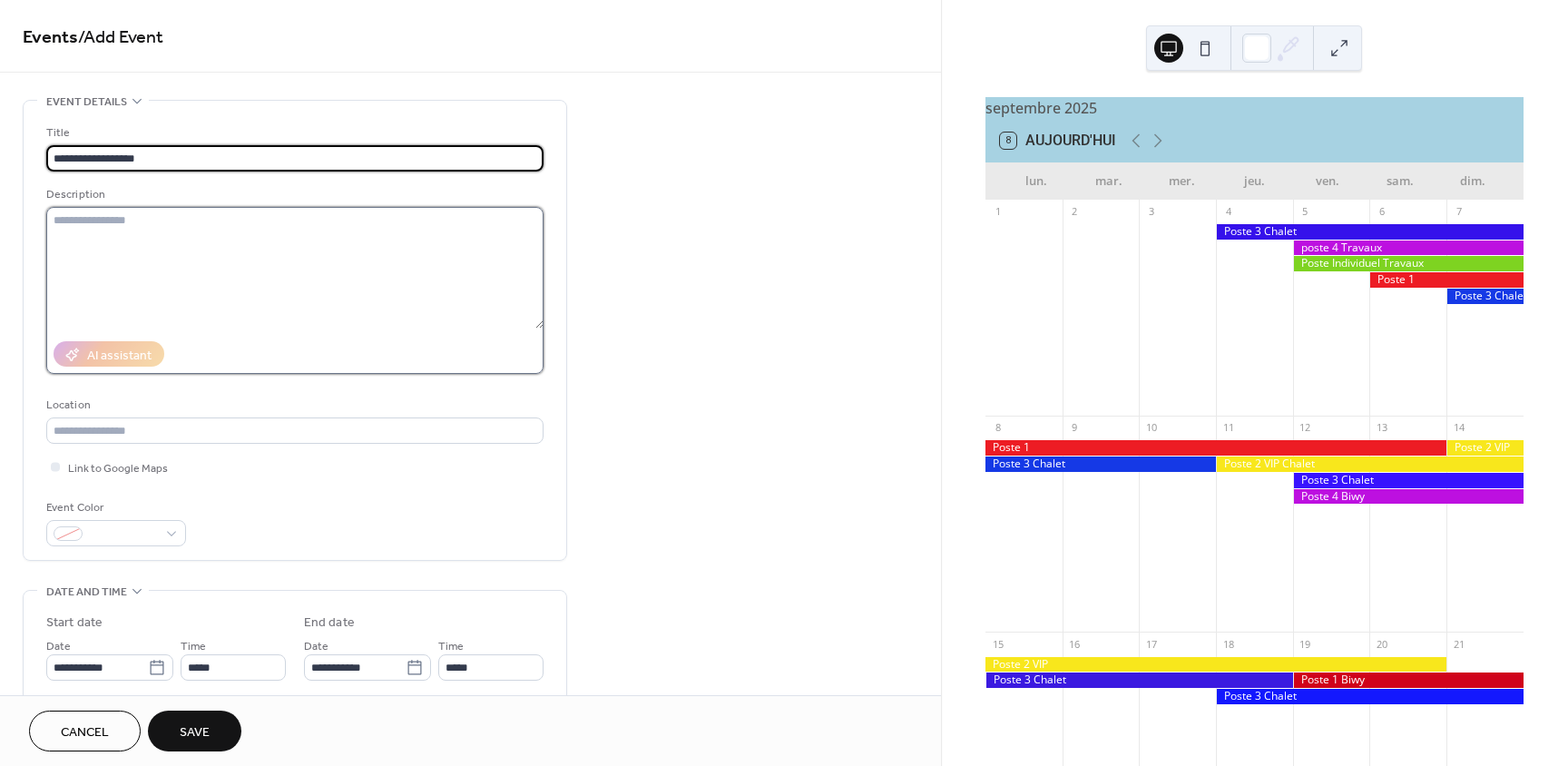 click at bounding box center (295, 268) 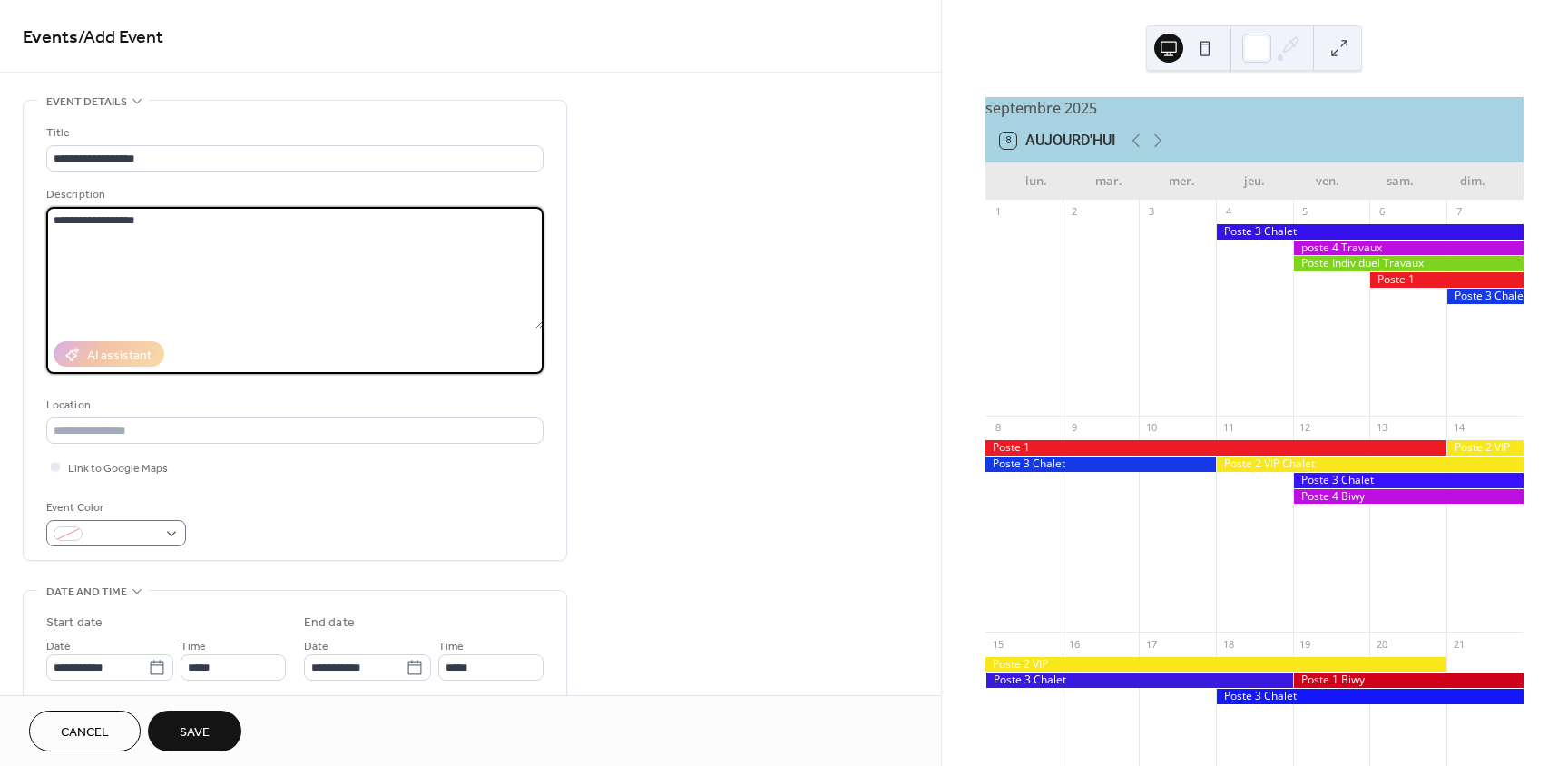 type on "**********" 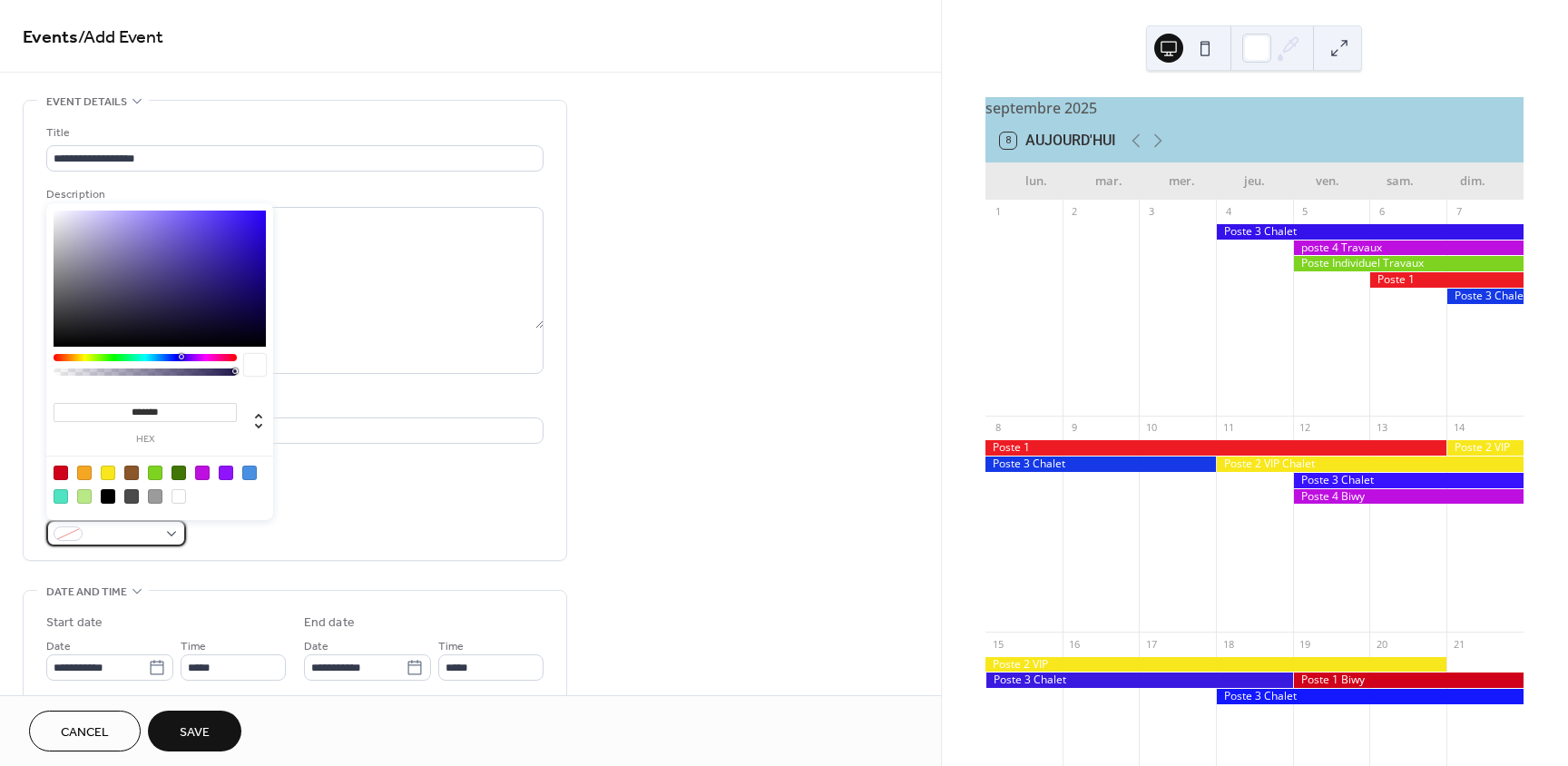 click at bounding box center [116, 533] 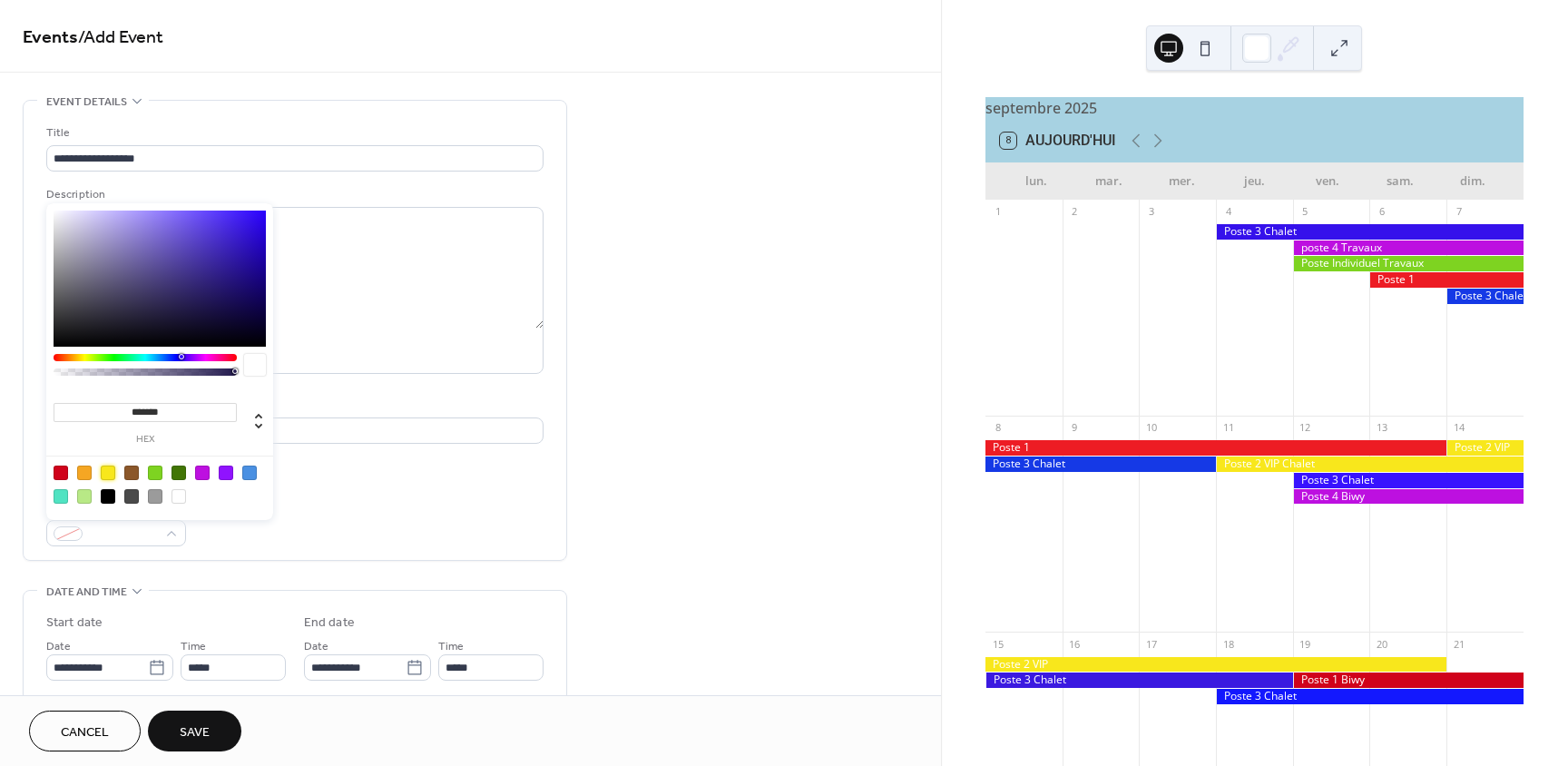 click at bounding box center [108, 473] 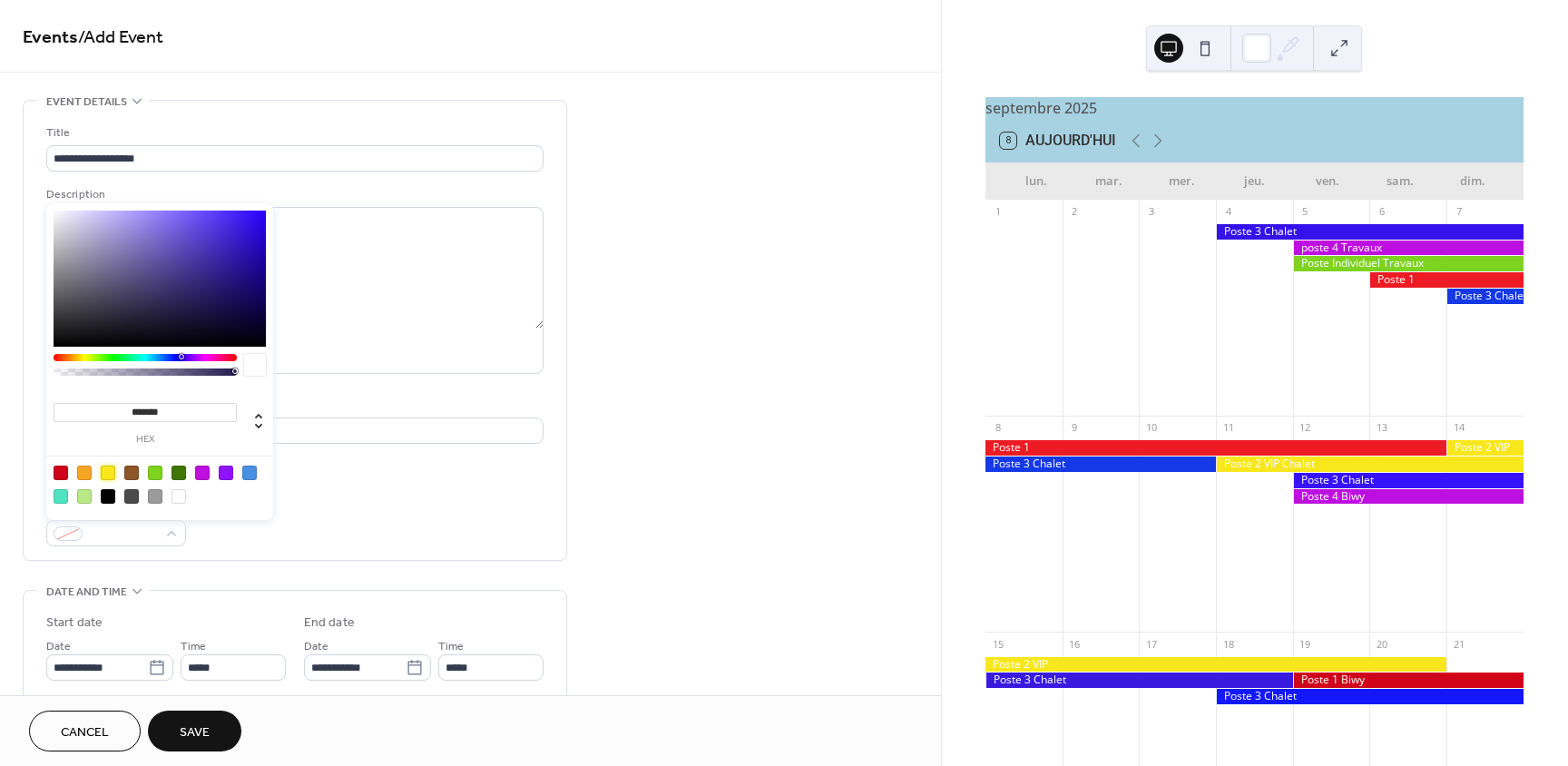 type on "*******" 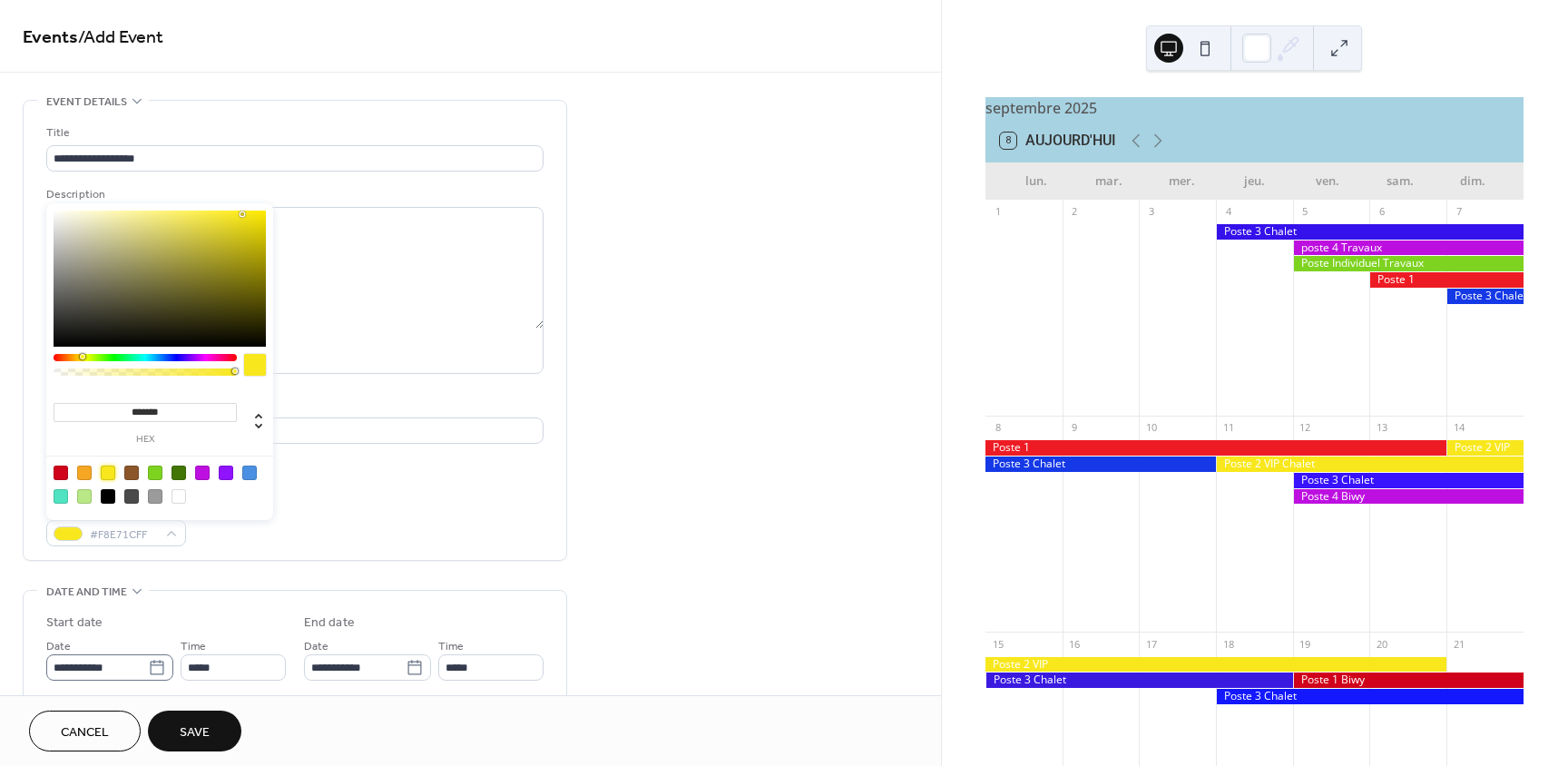 click 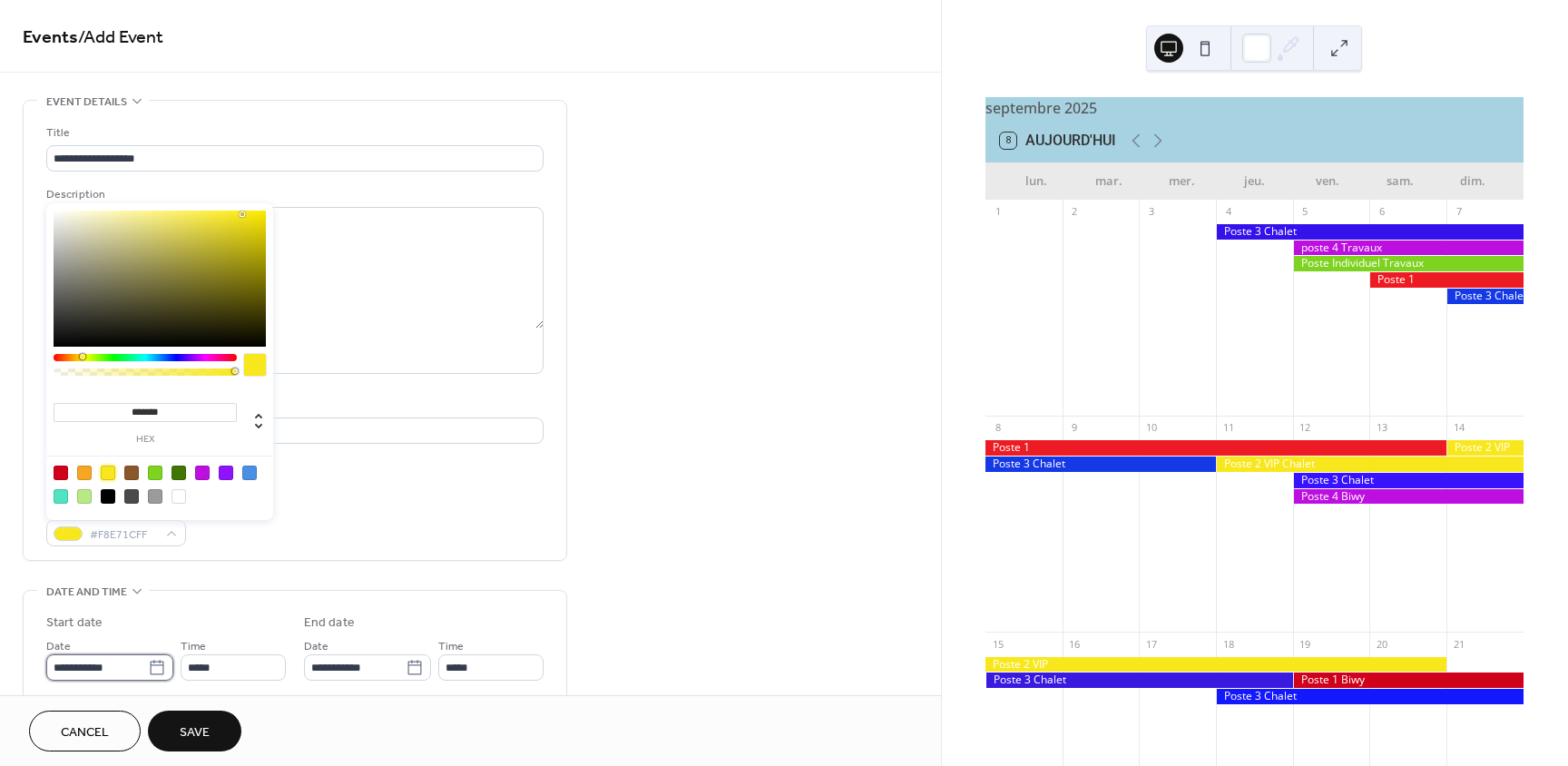 click on "**********" at bounding box center [97, 667] 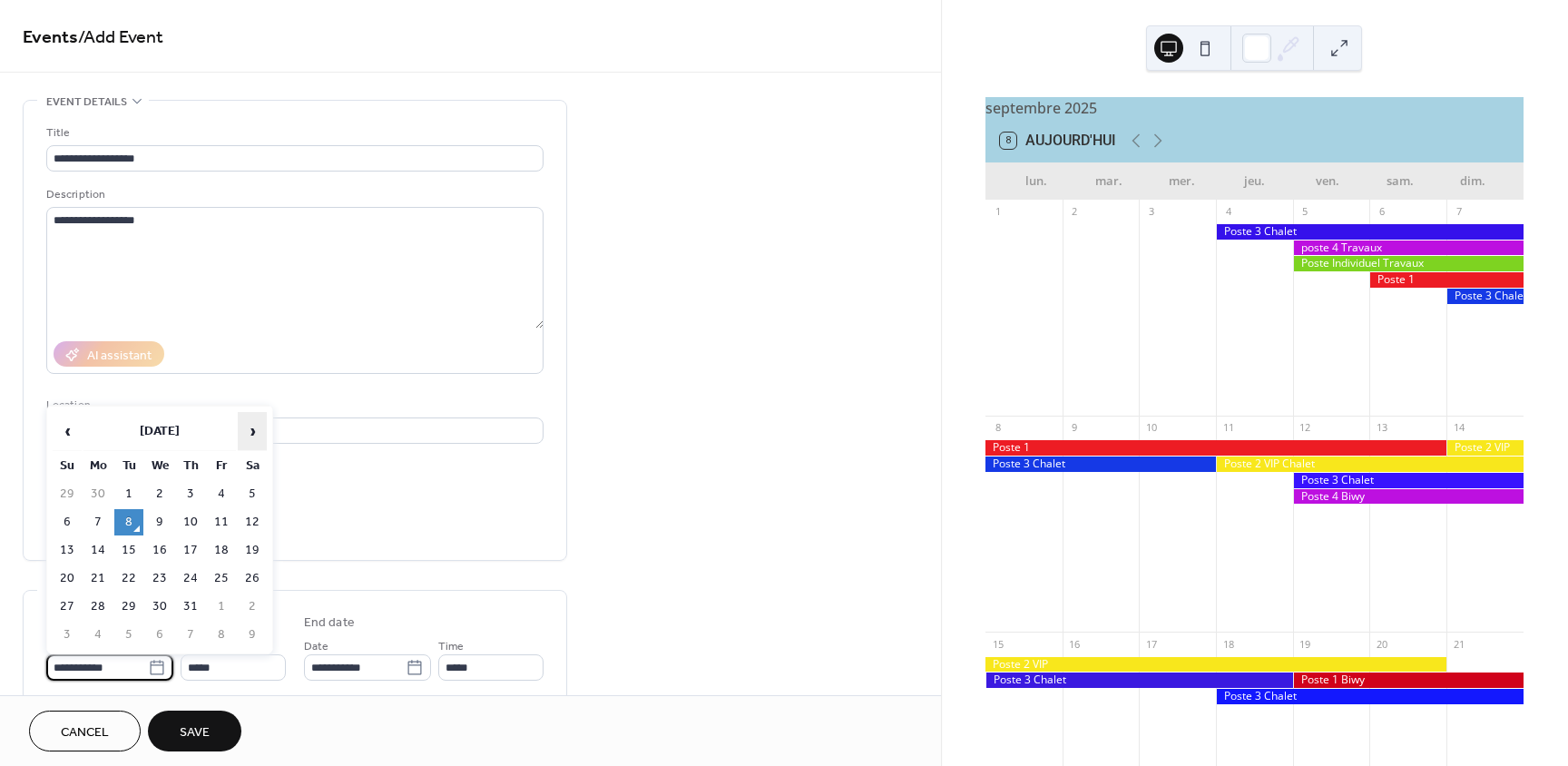 click on "›" at bounding box center (252, 431) 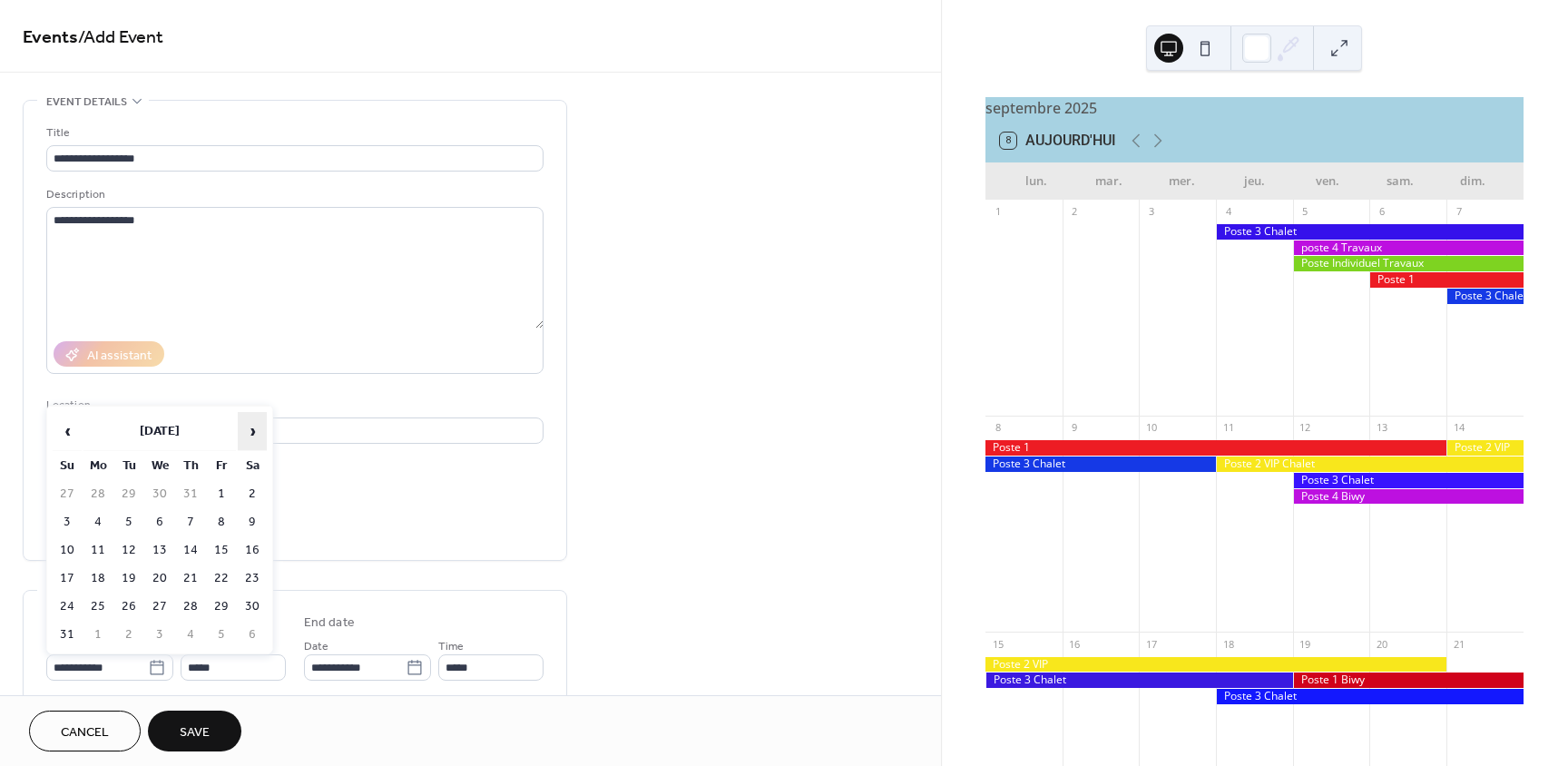 click on "›" at bounding box center [252, 431] 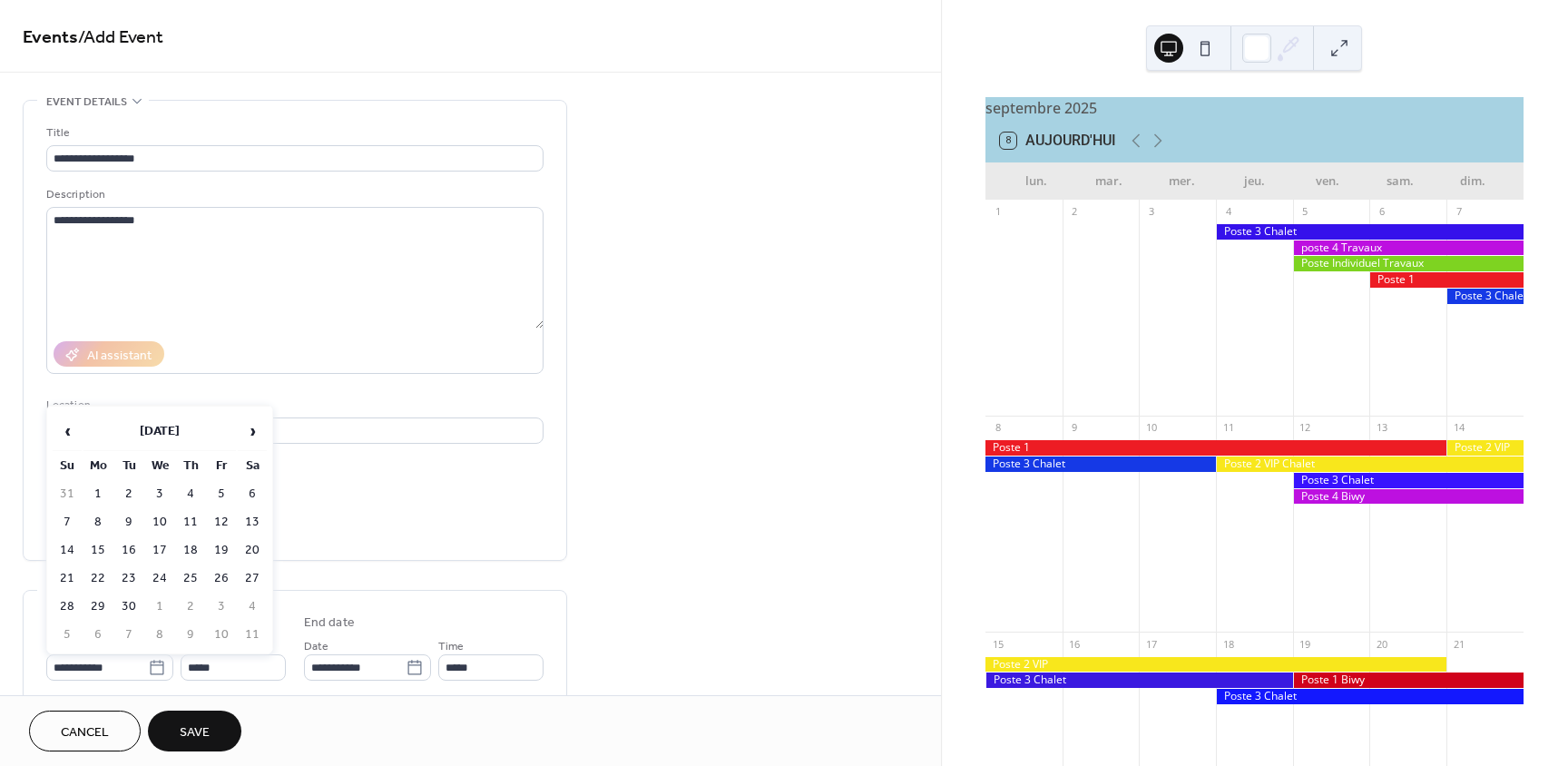 click on "26" at bounding box center [221, 578] 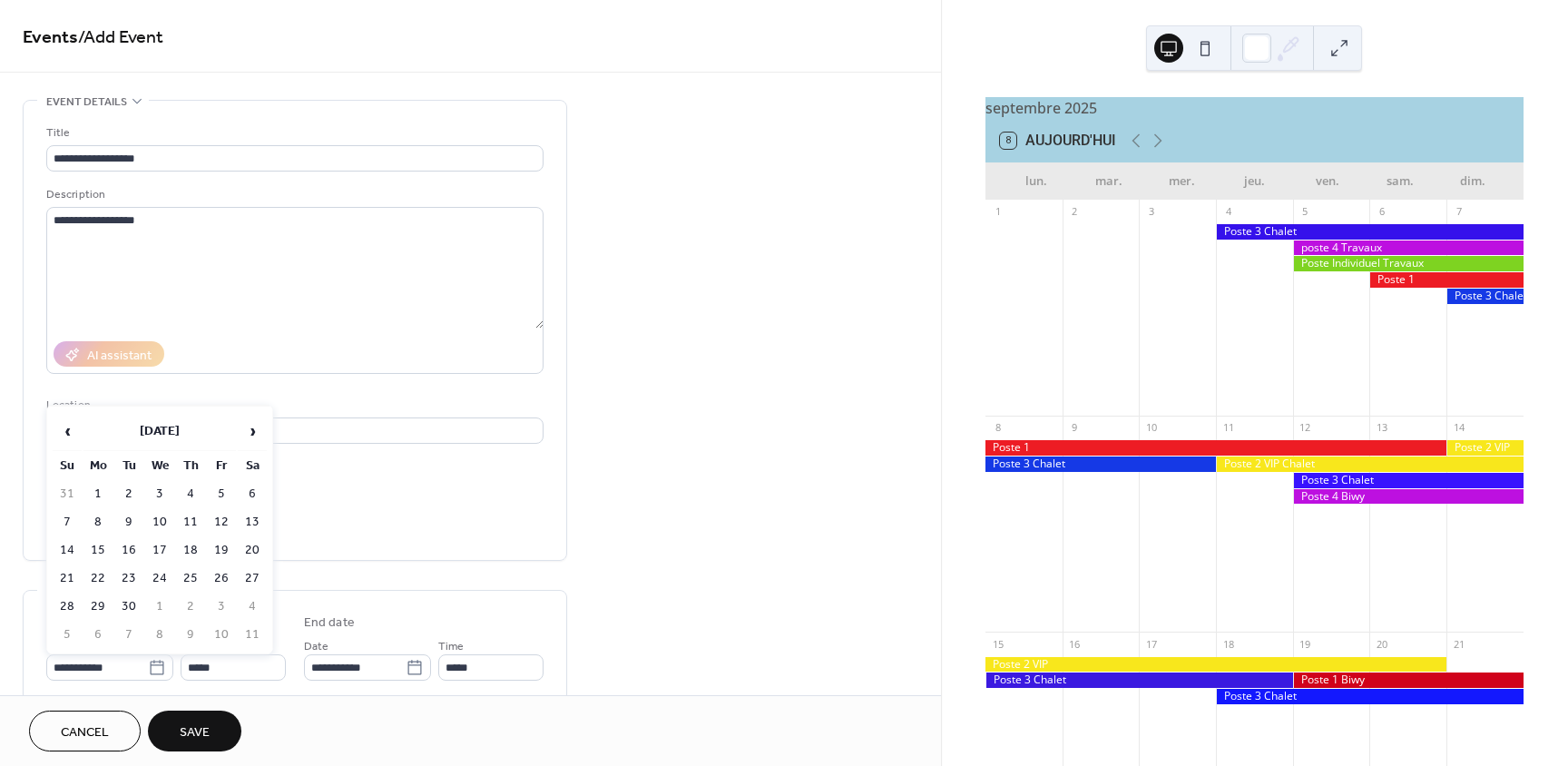 type on "**********" 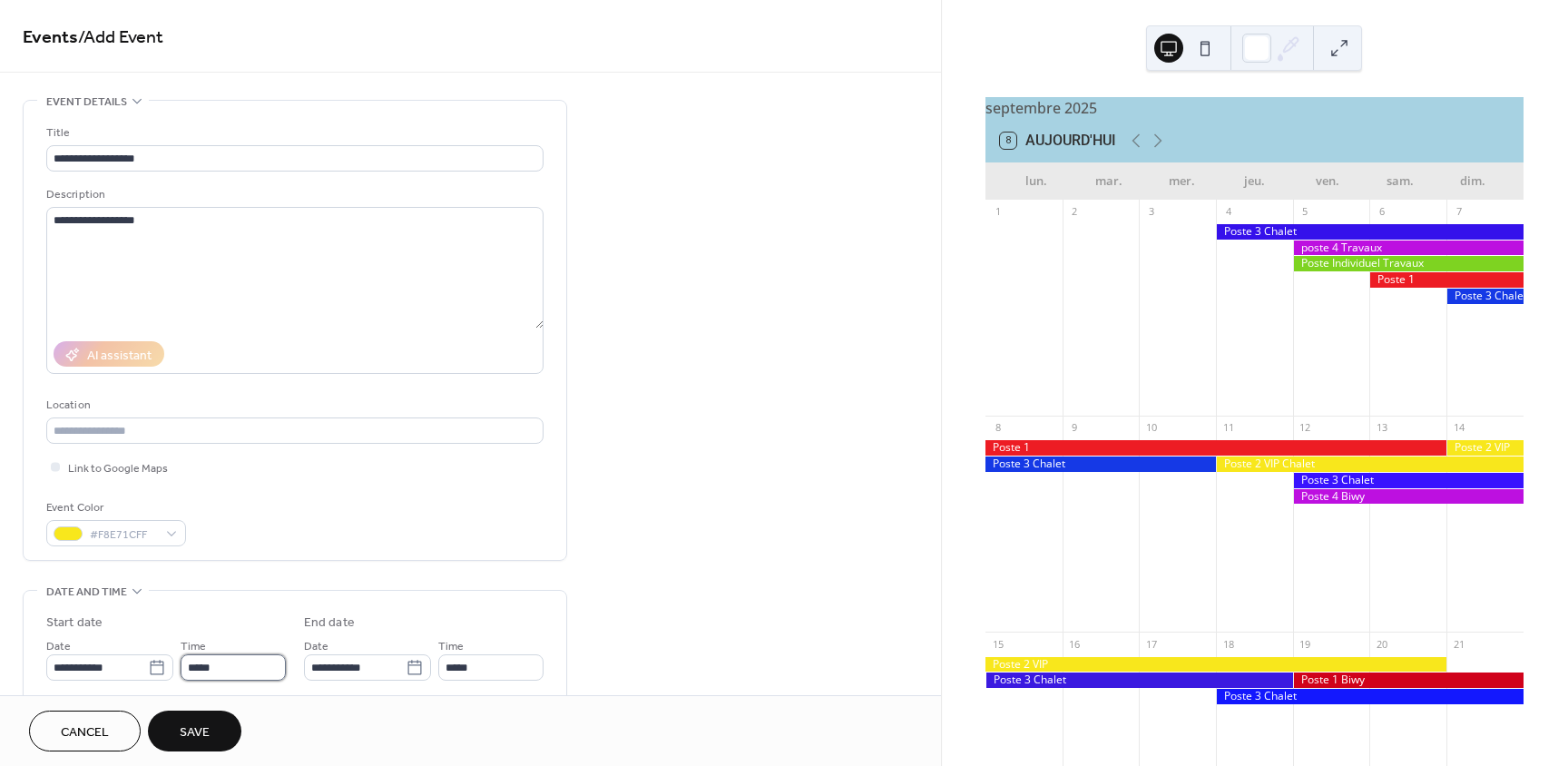 click on "*****" at bounding box center [233, 667] 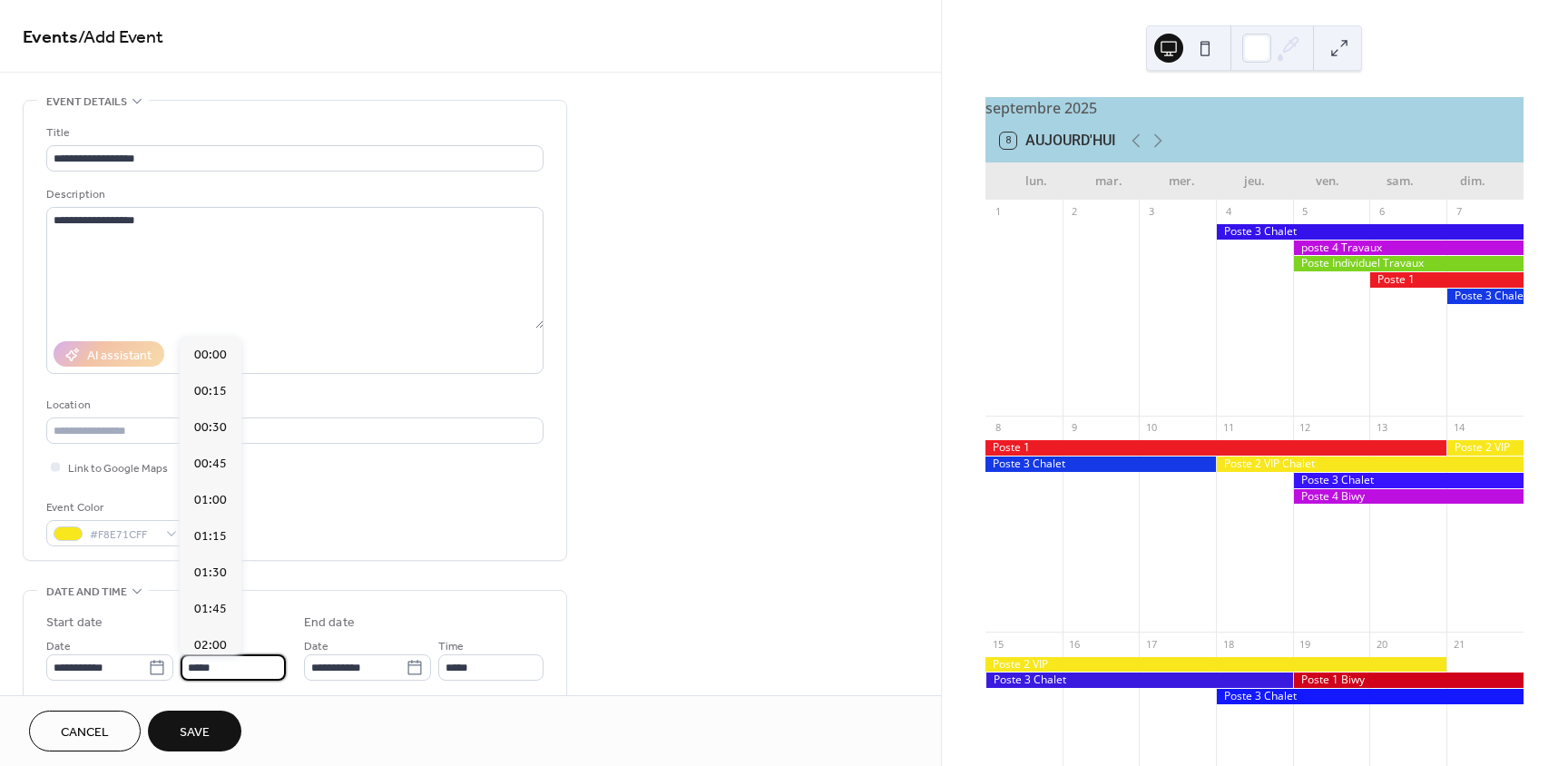 scroll, scrollTop: 1786, scrollLeft: 0, axis: vertical 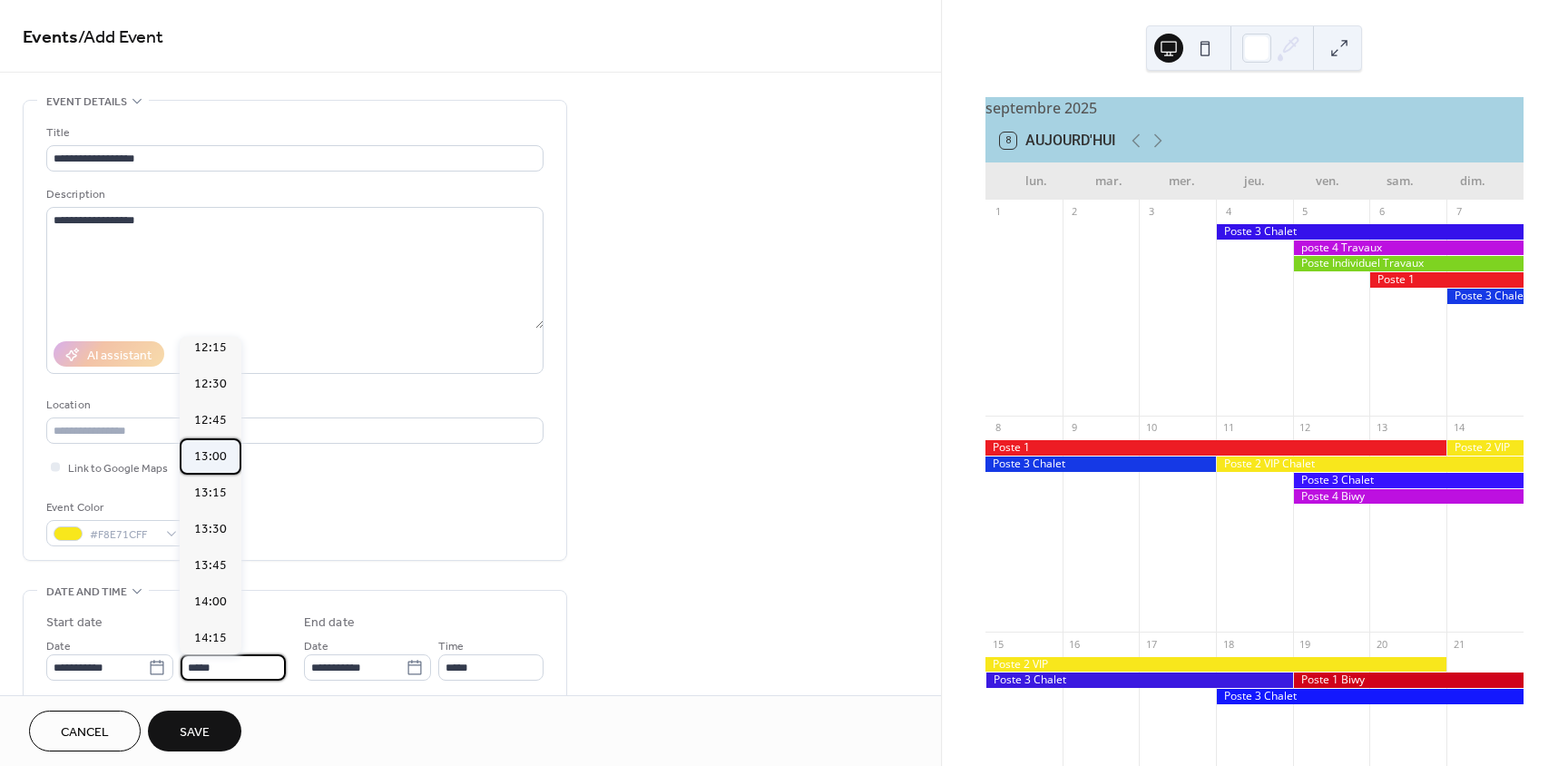 click on "13:00" at bounding box center (211, 457) 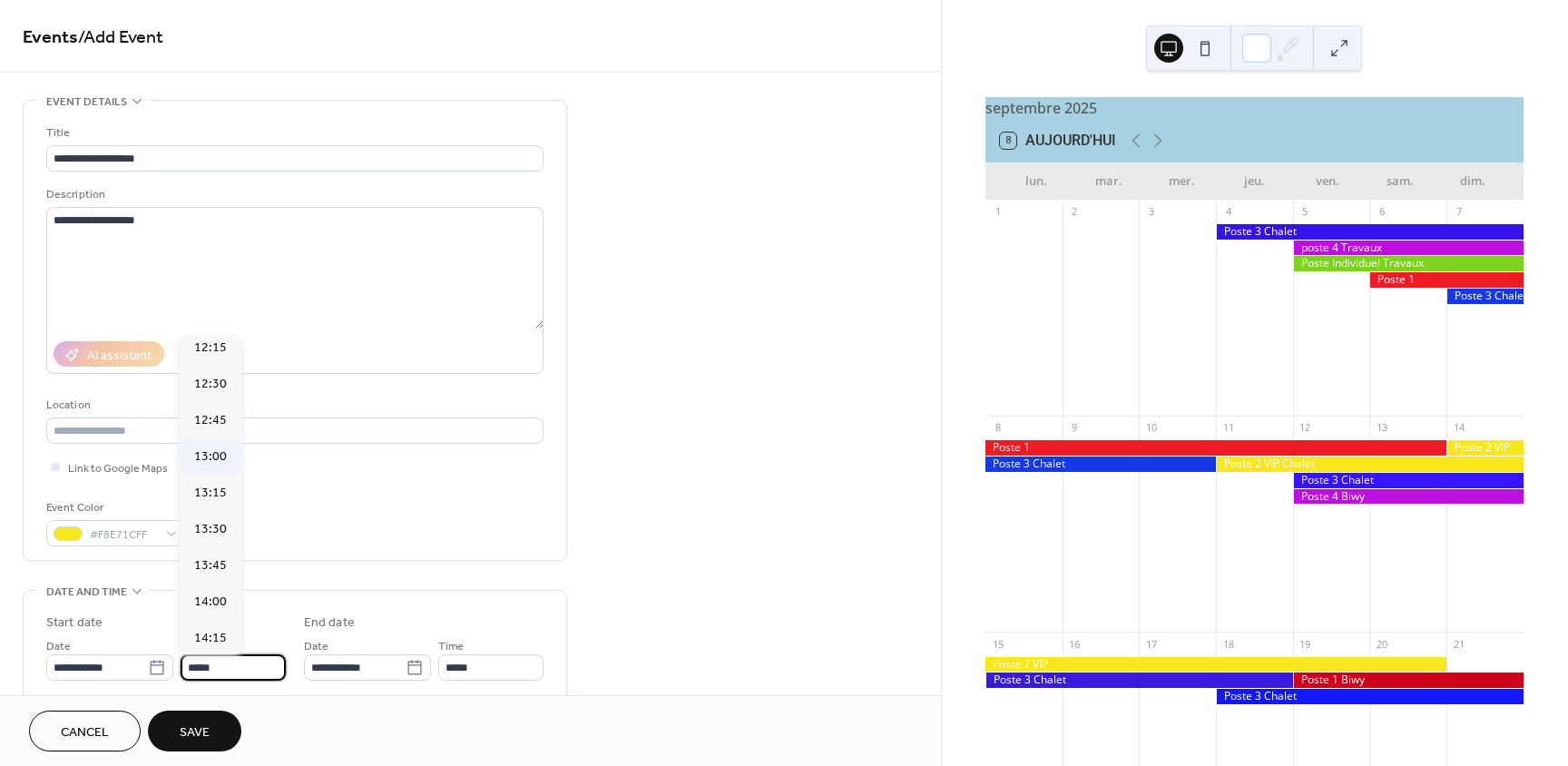 type on "*****" 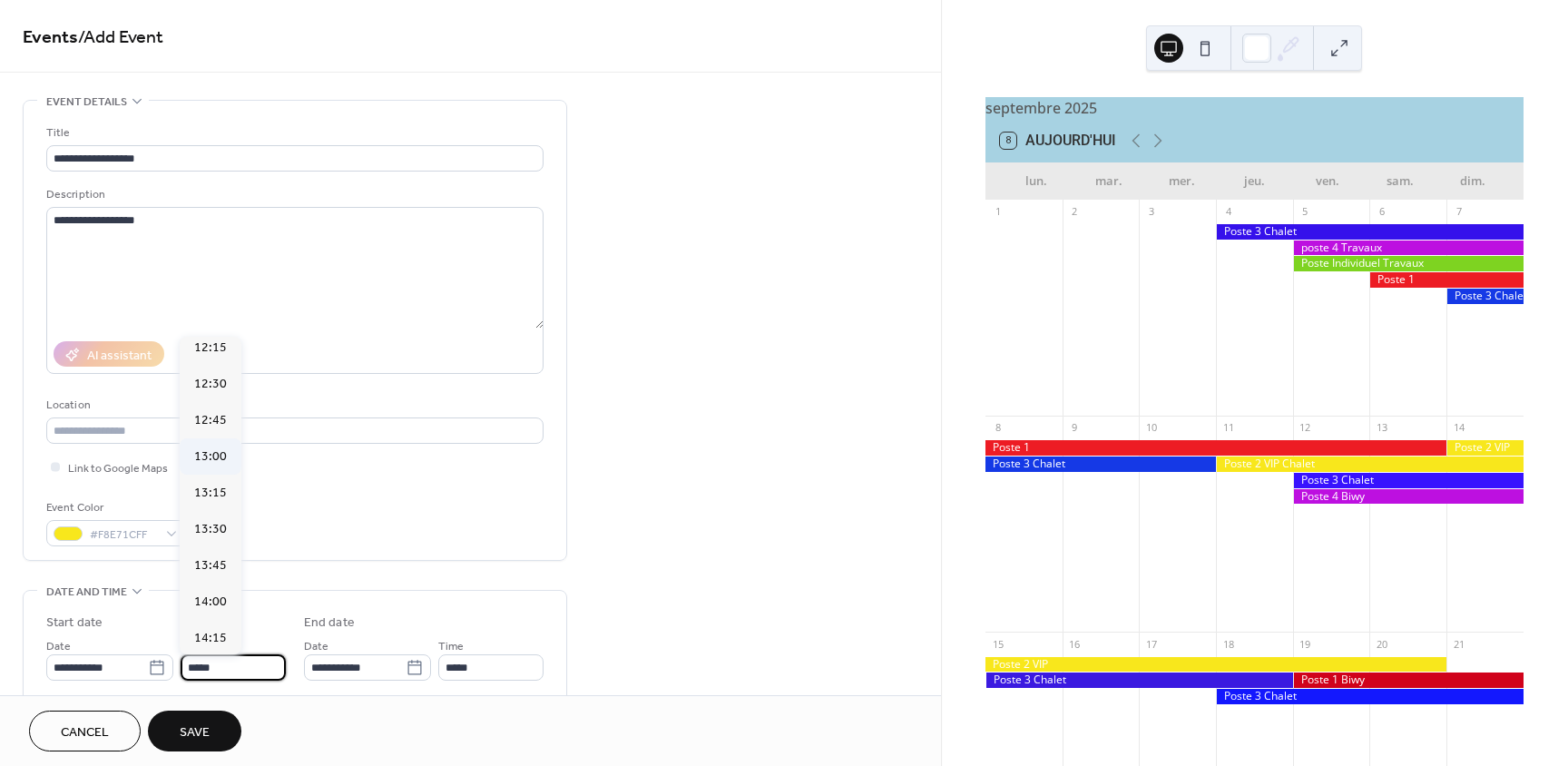 type on "*****" 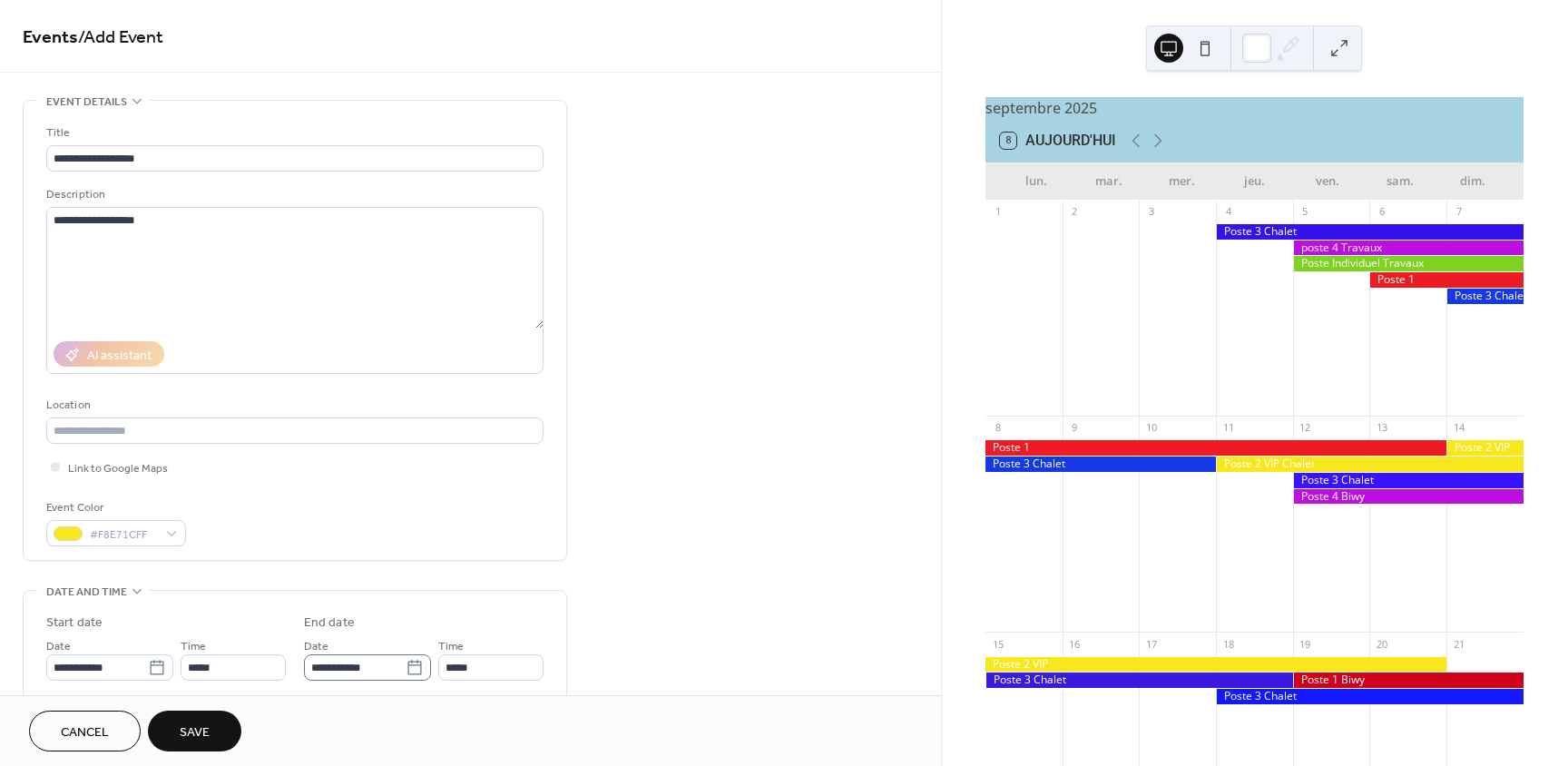 click 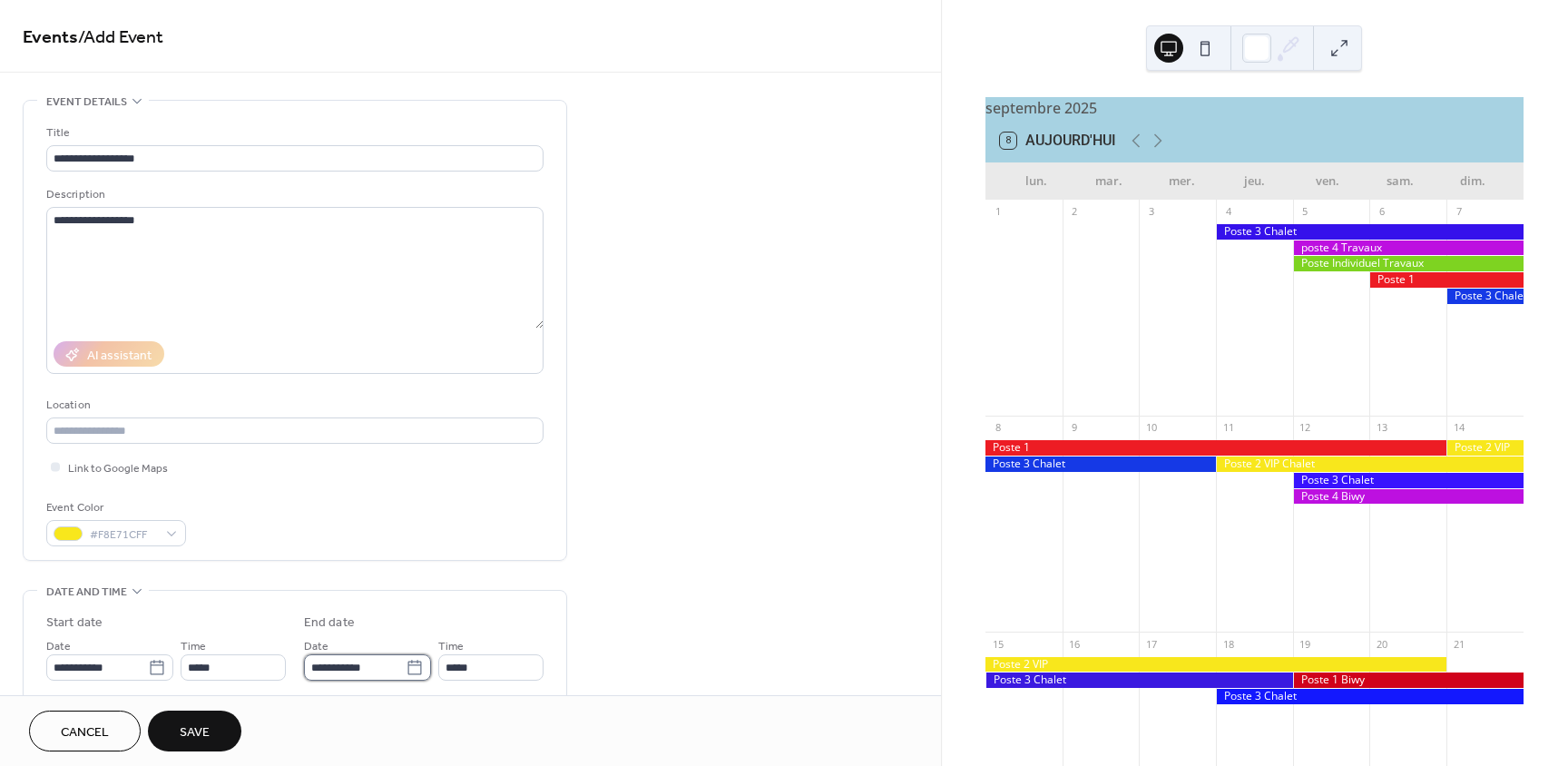 click on "**********" at bounding box center [355, 667] 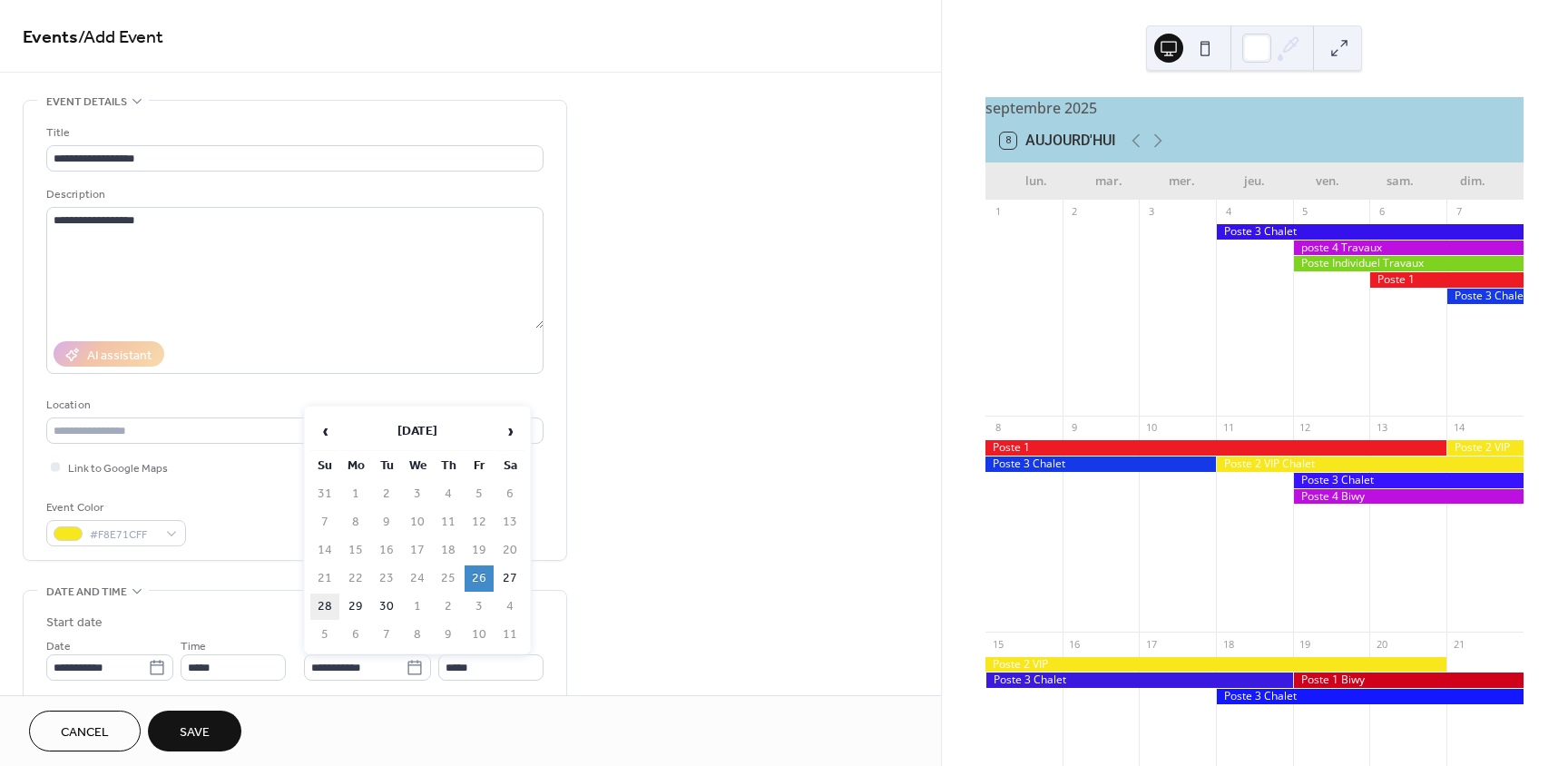 click on "28" at bounding box center (325, 606) 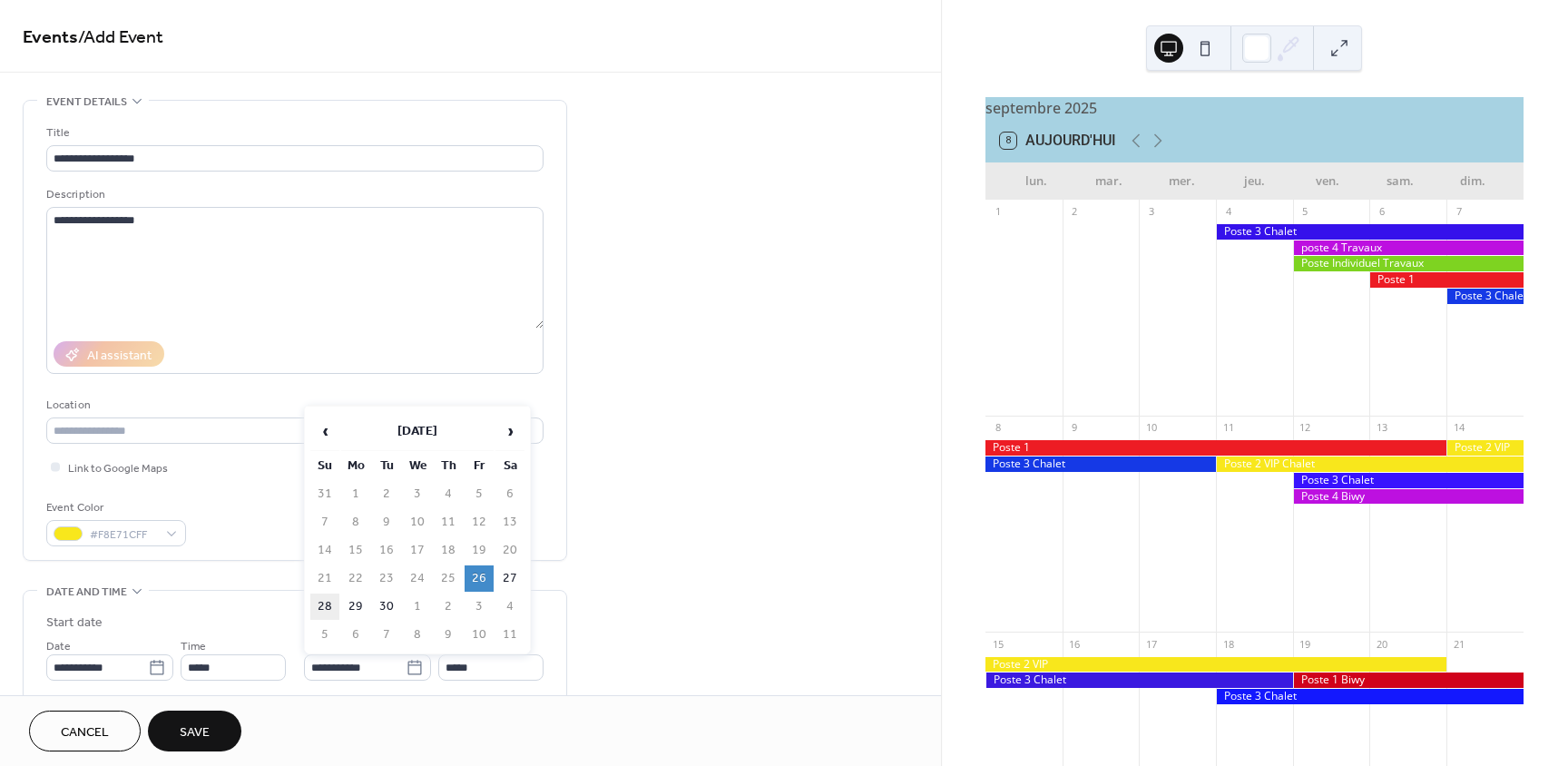 type on "**********" 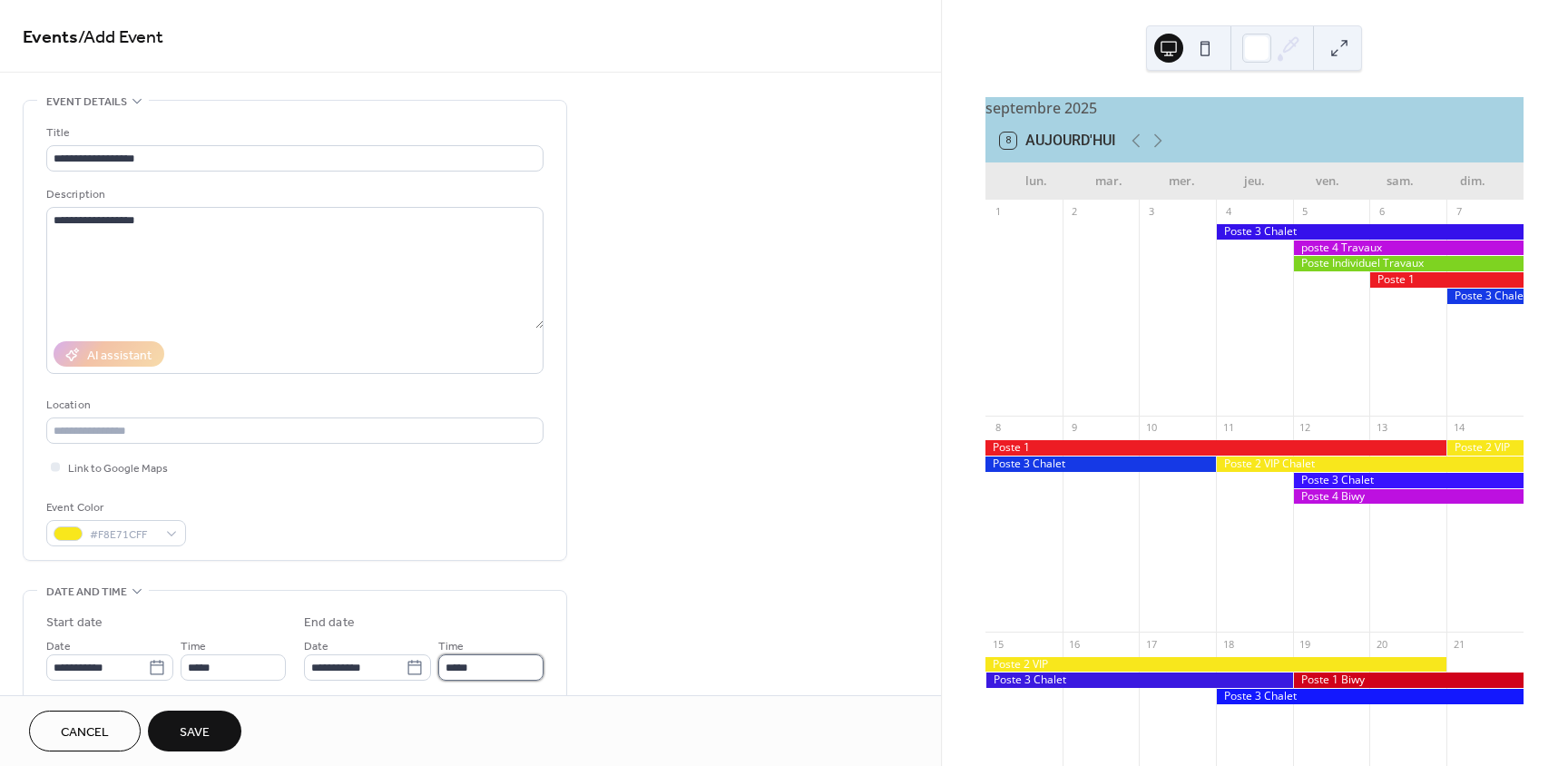 click on "*****" at bounding box center (491, 667) 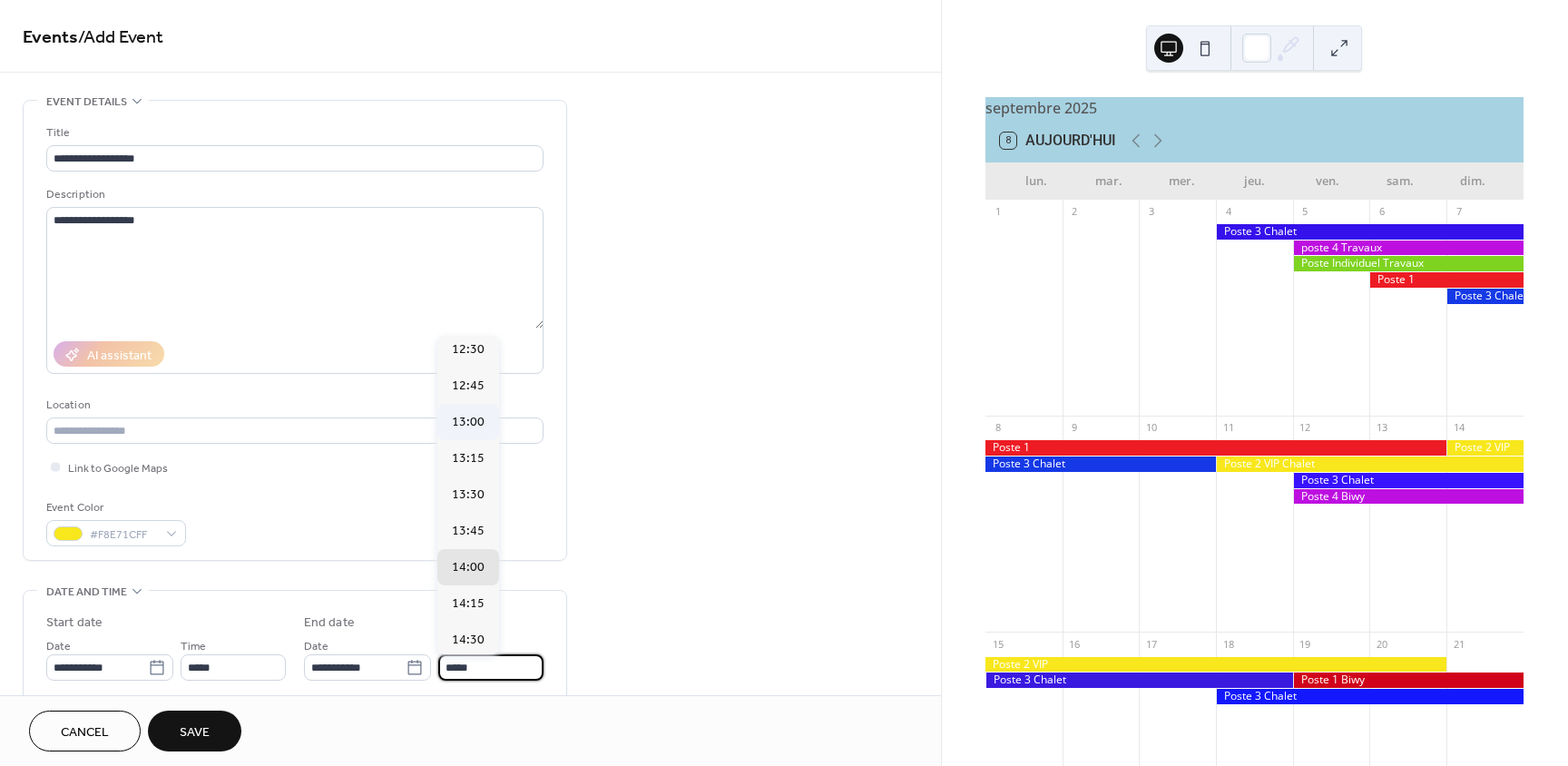 scroll, scrollTop: 1721, scrollLeft: 0, axis: vertical 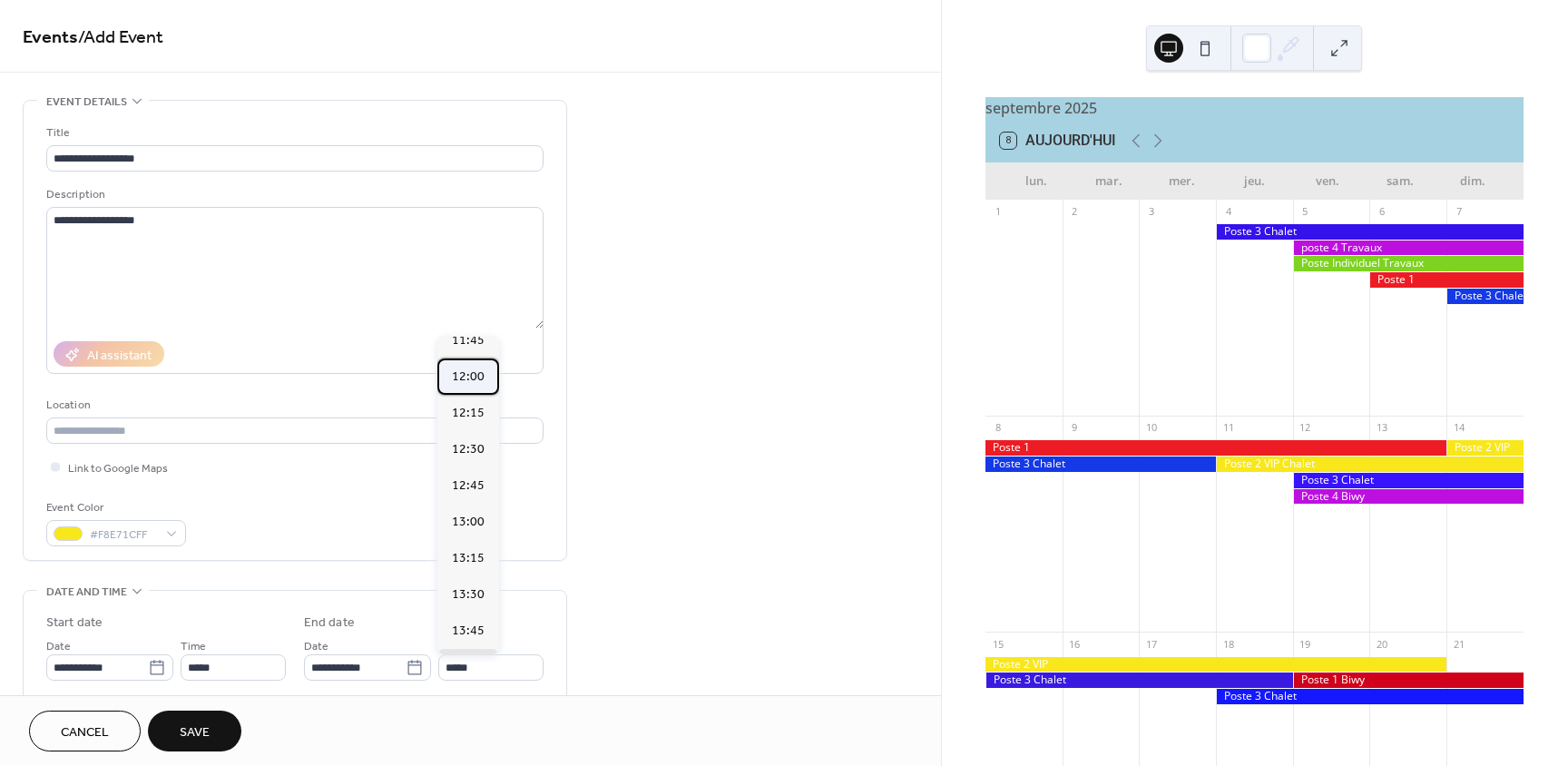 click on "12:00" at bounding box center [468, 377] 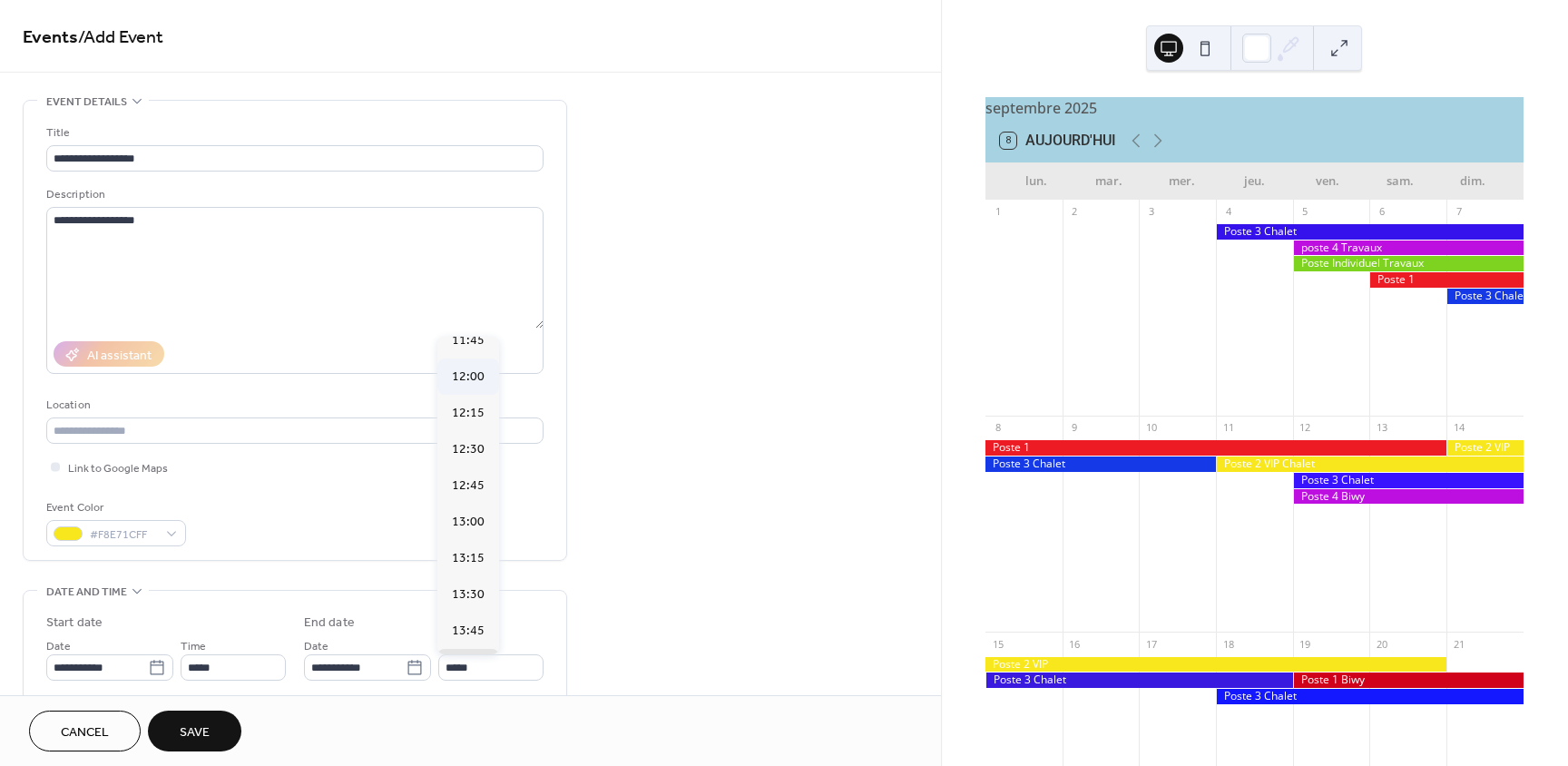 type on "*****" 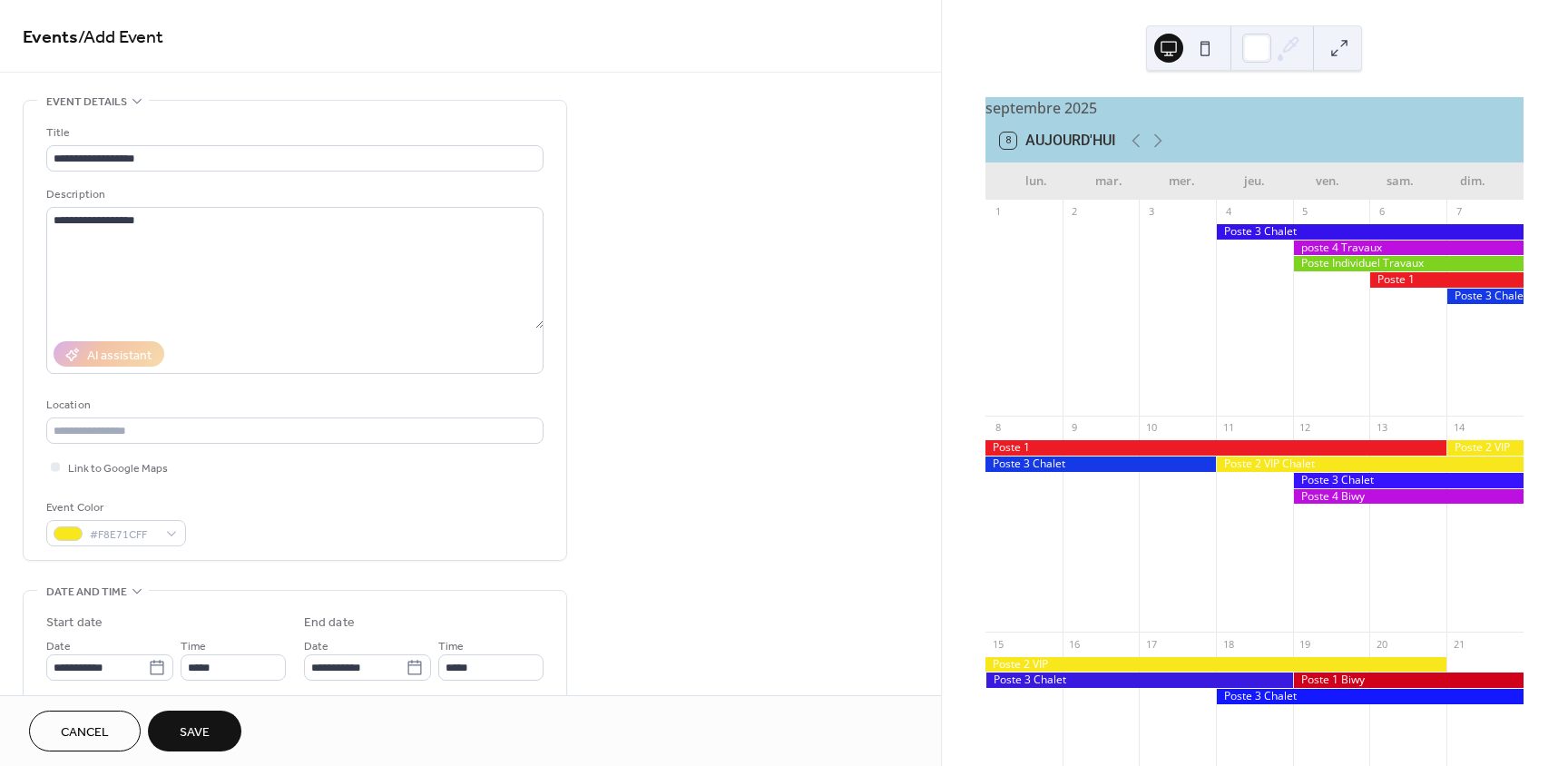 click on "Save" at bounding box center (194, 732) 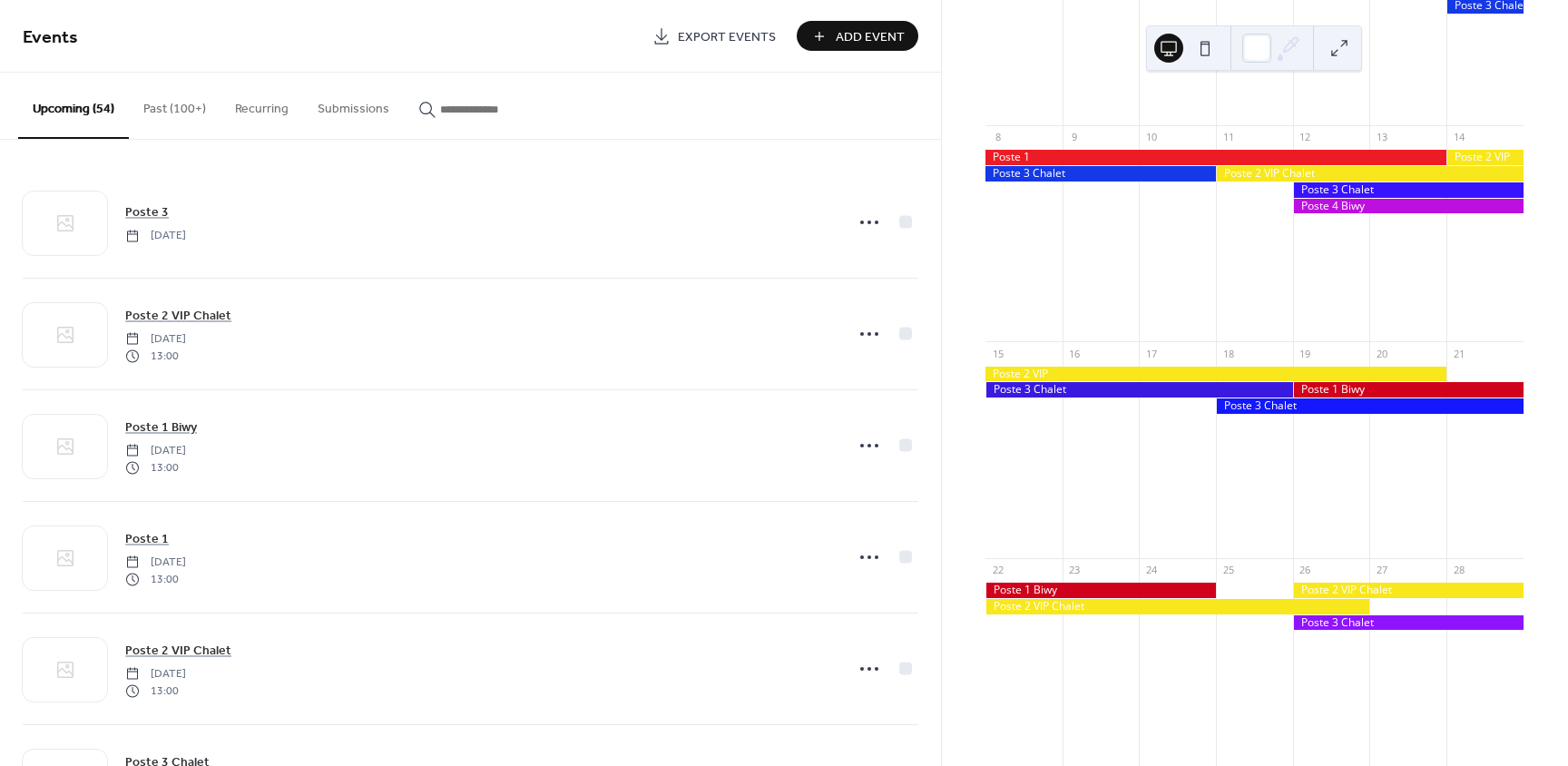 scroll, scrollTop: 454, scrollLeft: 0, axis: vertical 